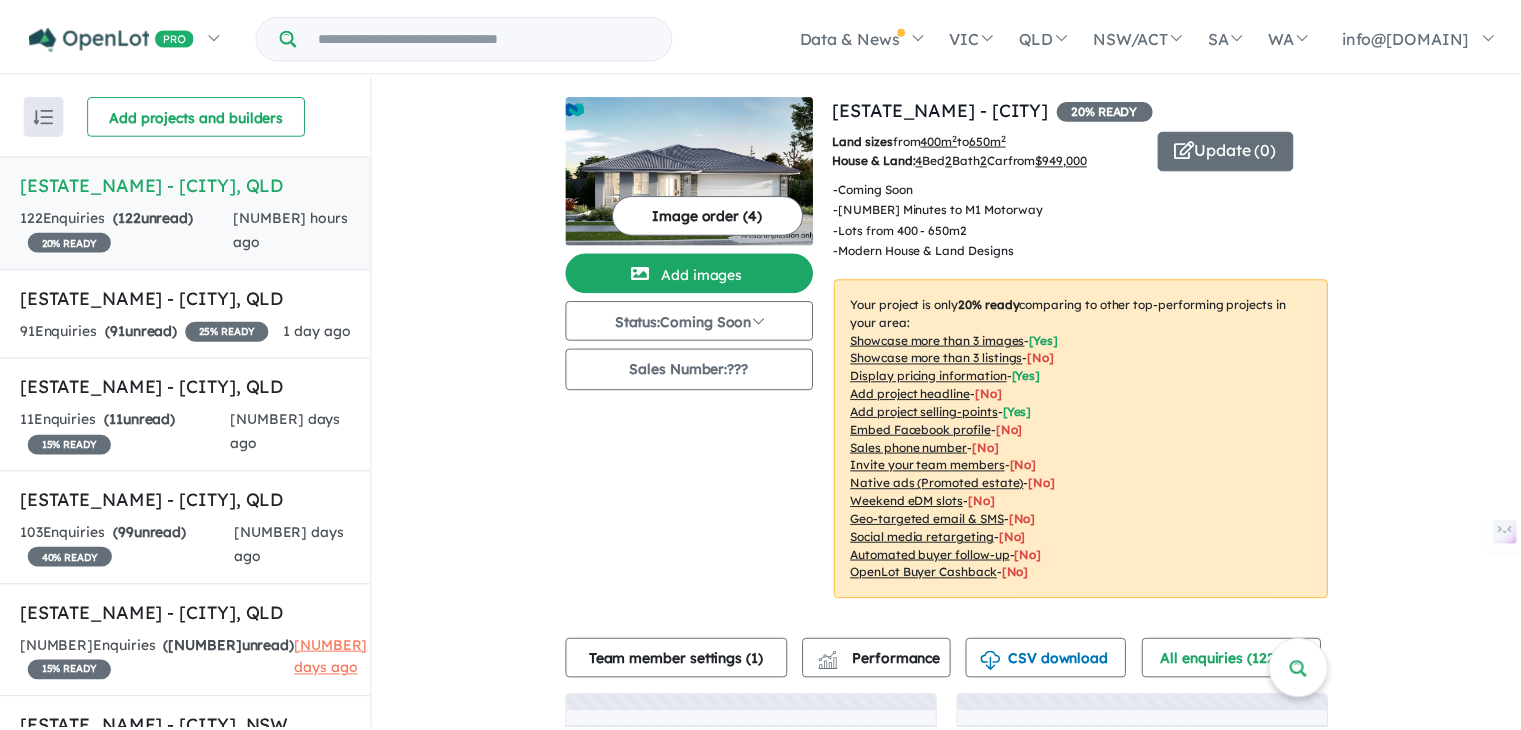 scroll, scrollTop: 0, scrollLeft: 0, axis: both 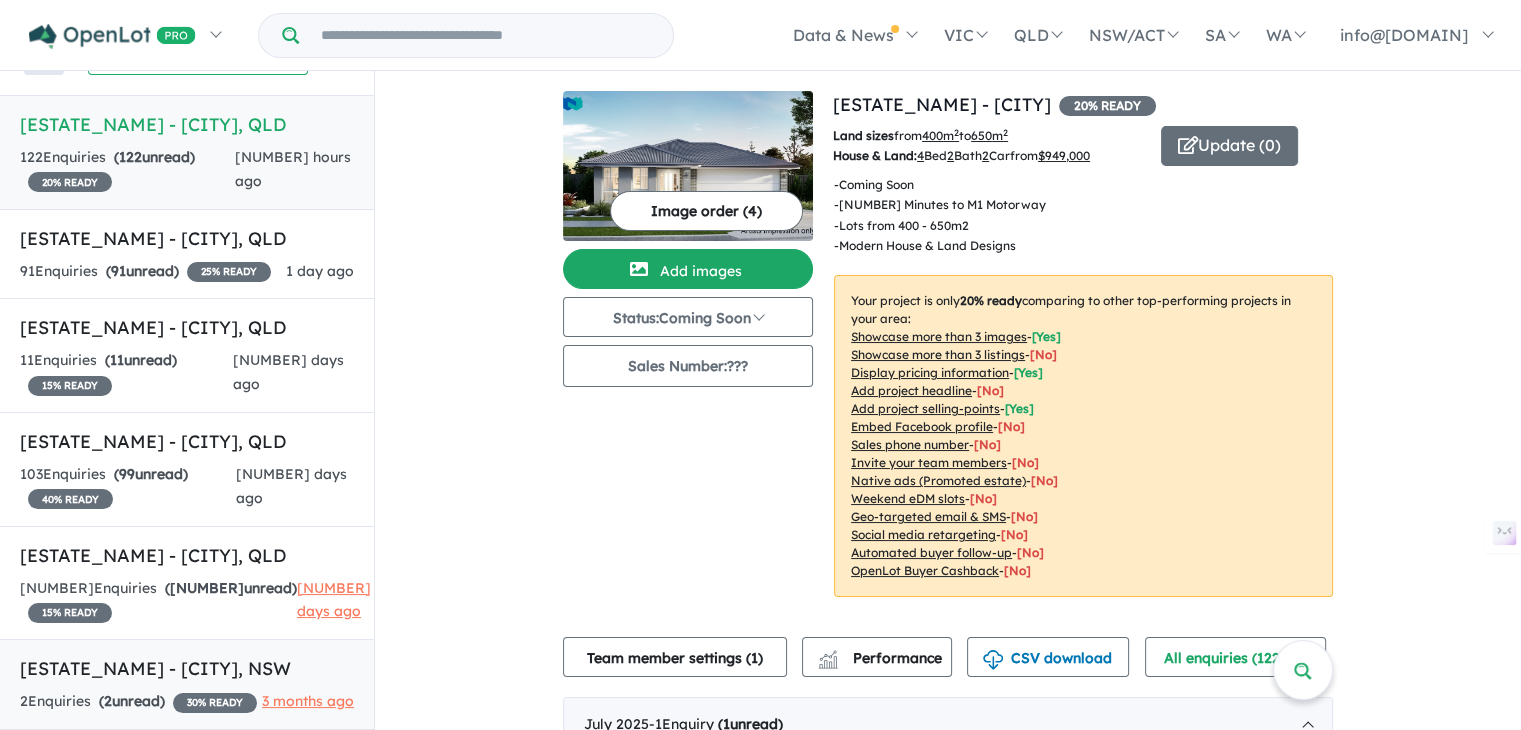 click on "[ESTATE_NAME] - [CITY], [STATE]" at bounding box center [187, 668] 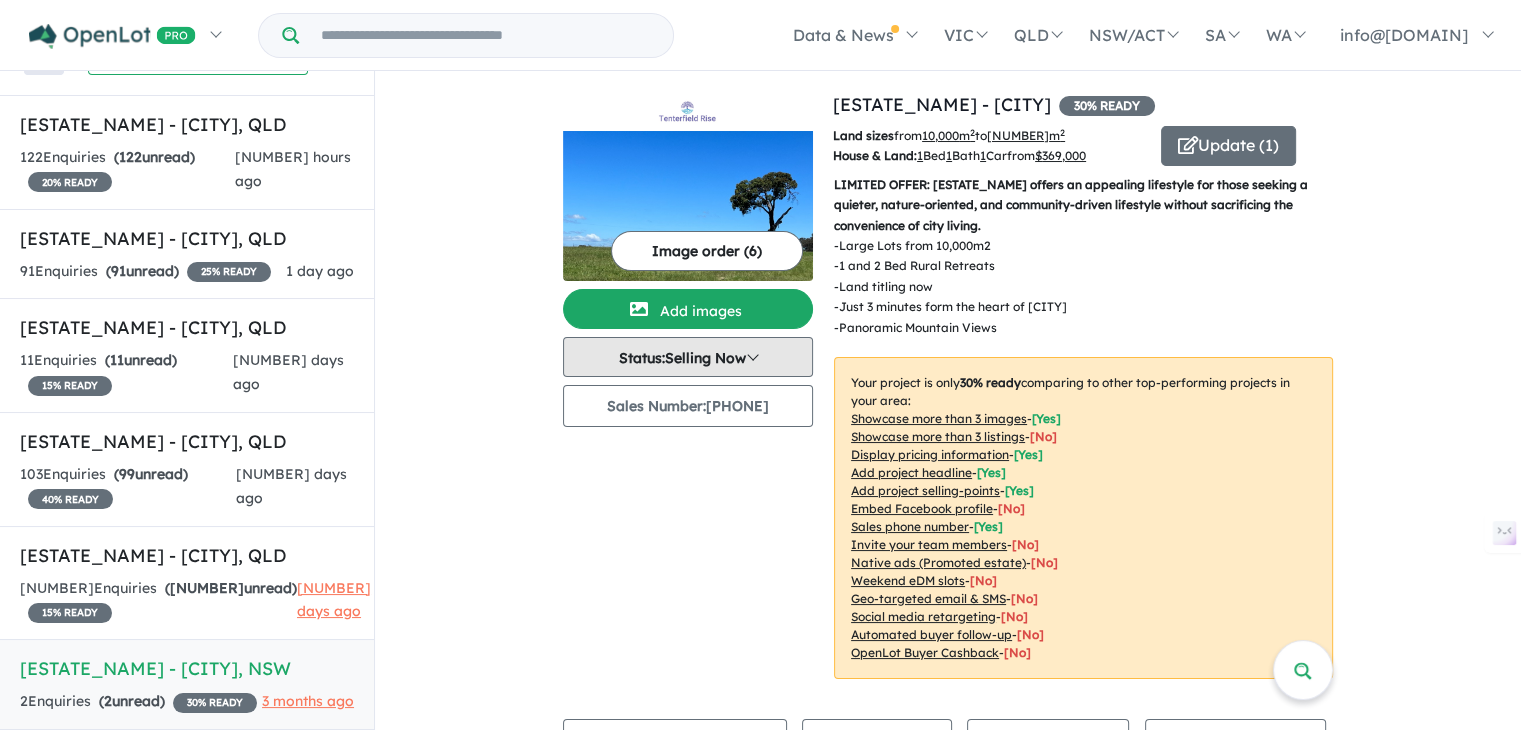 click on "Status:  Selling Now" at bounding box center [688, 357] 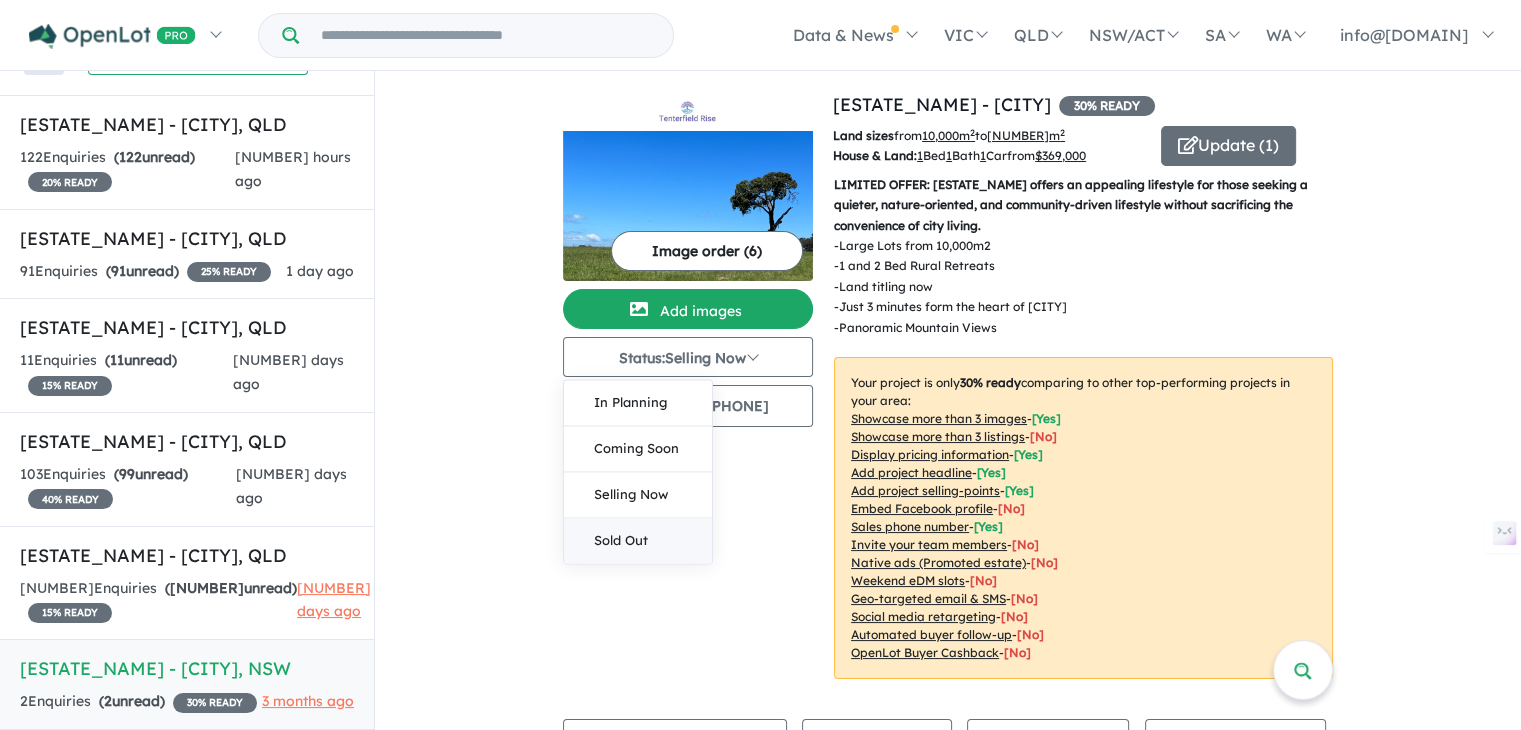 click on "Sold Out" at bounding box center (638, 540) 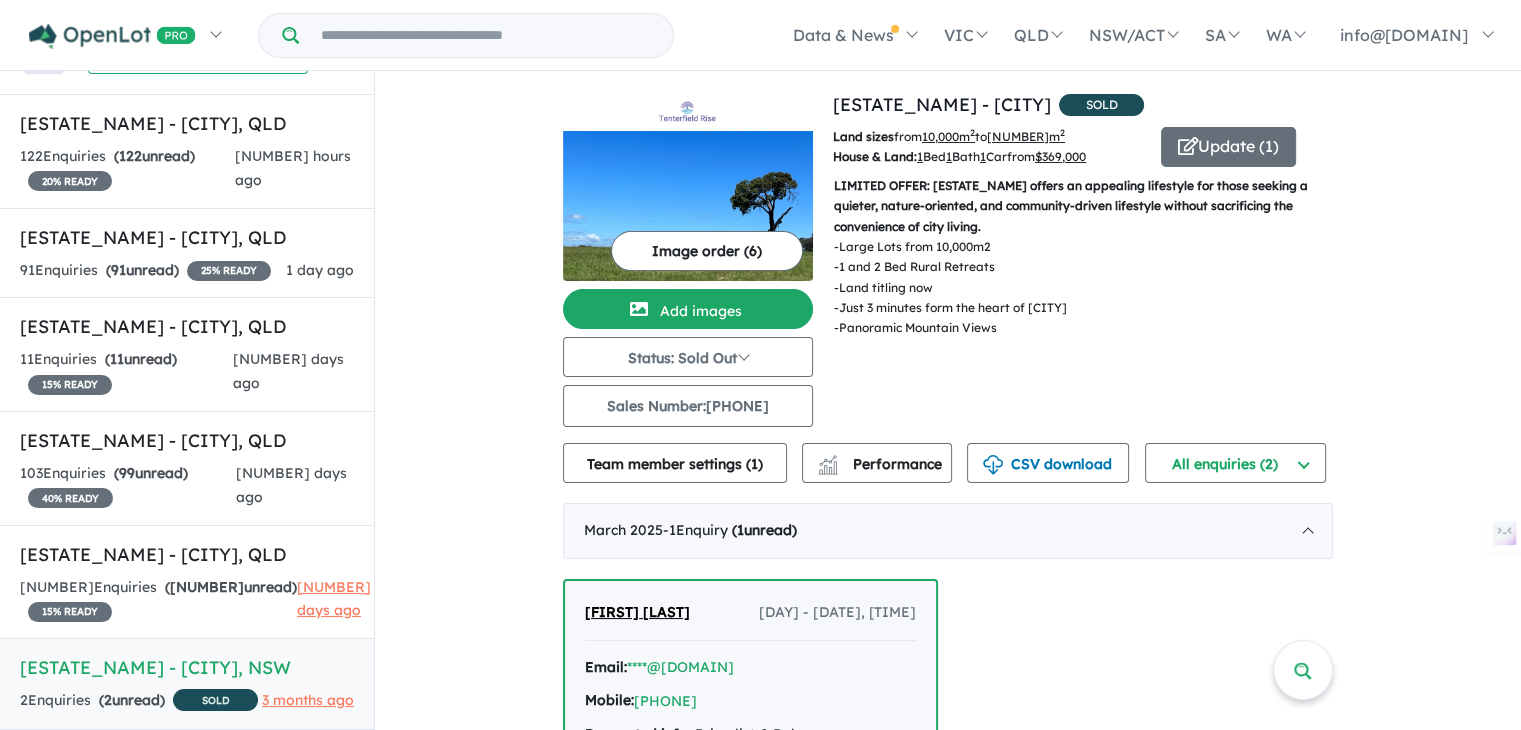 scroll, scrollTop: 296, scrollLeft: 0, axis: vertical 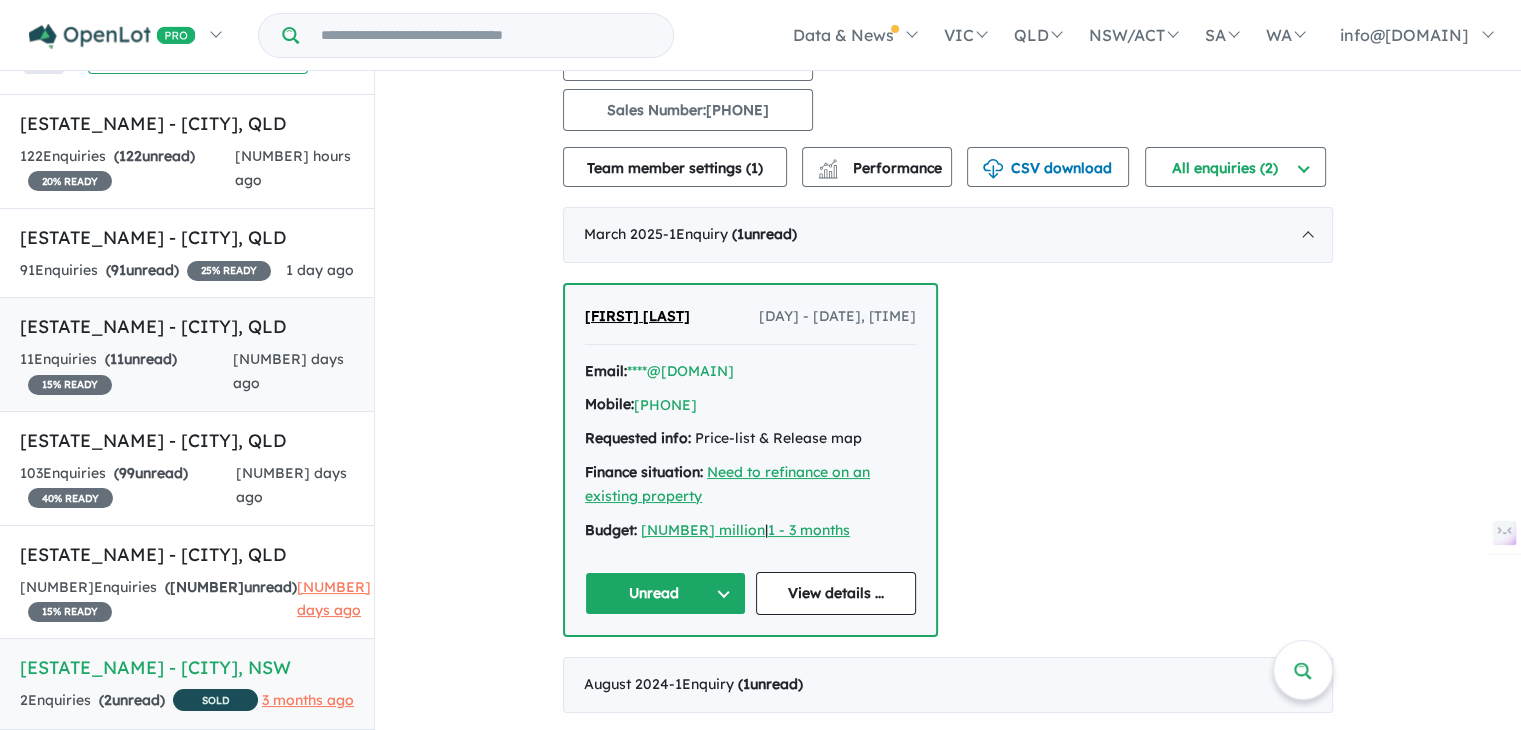 click on "( 11  unread)" at bounding box center [141, 359] 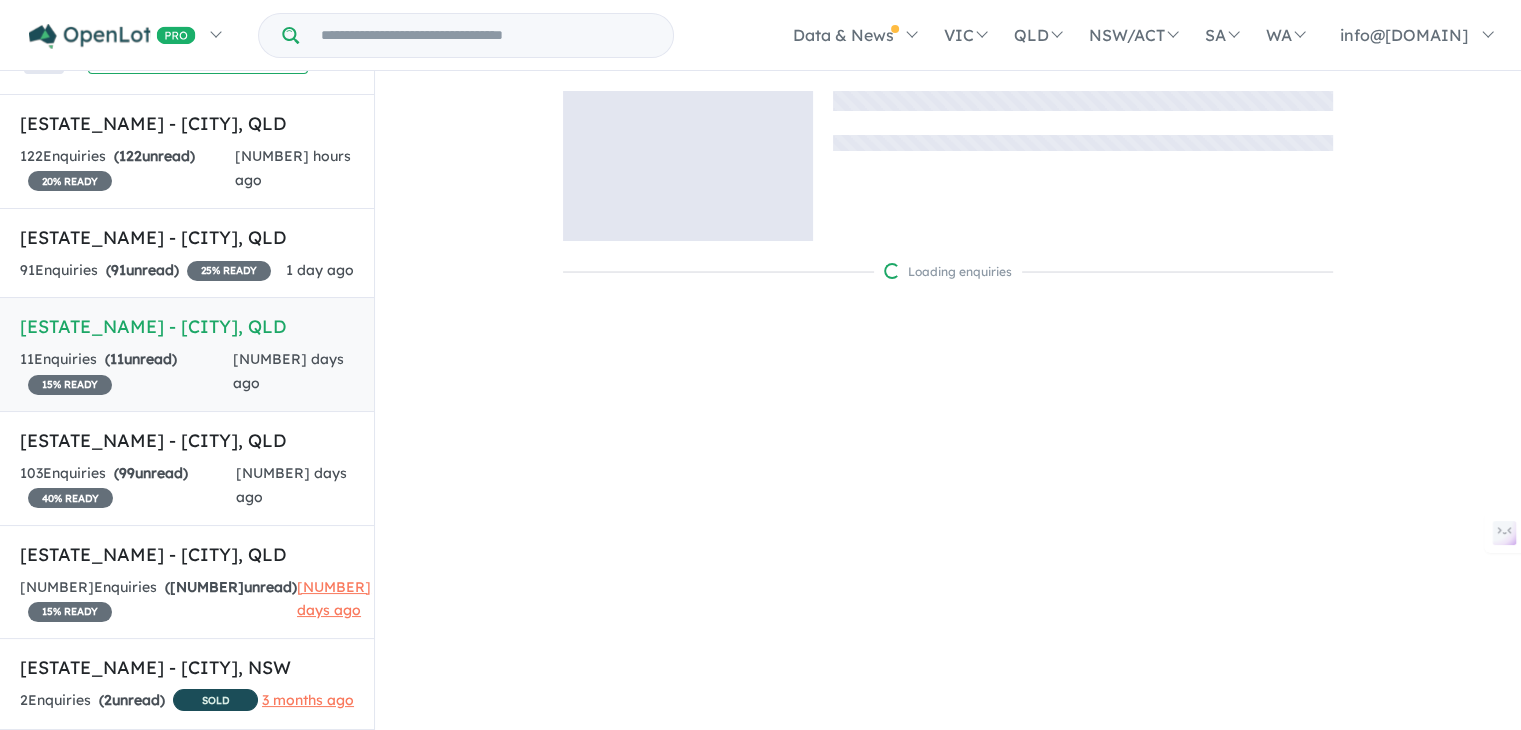 scroll, scrollTop: 0, scrollLeft: 0, axis: both 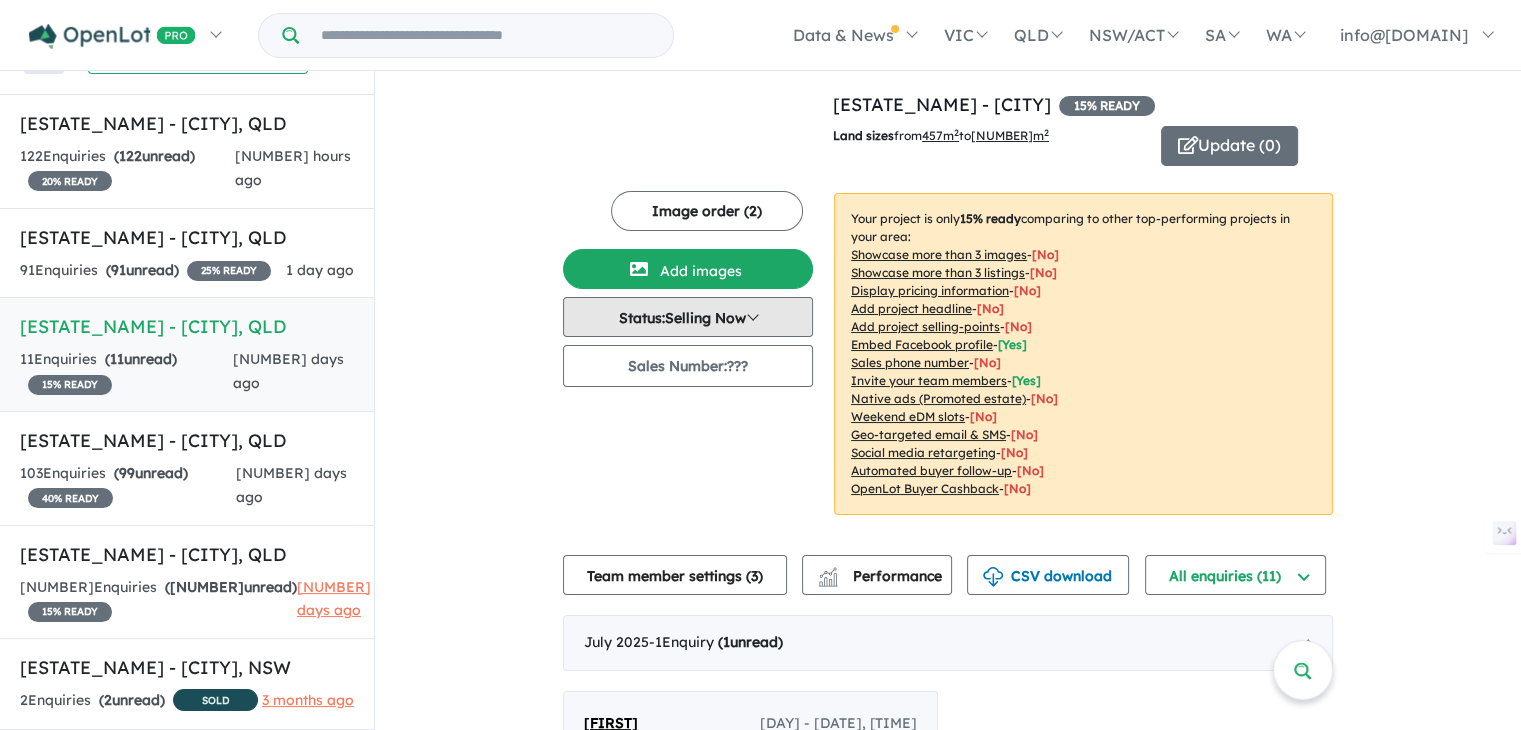 click on "Status:  Selling Now" at bounding box center [688, 317] 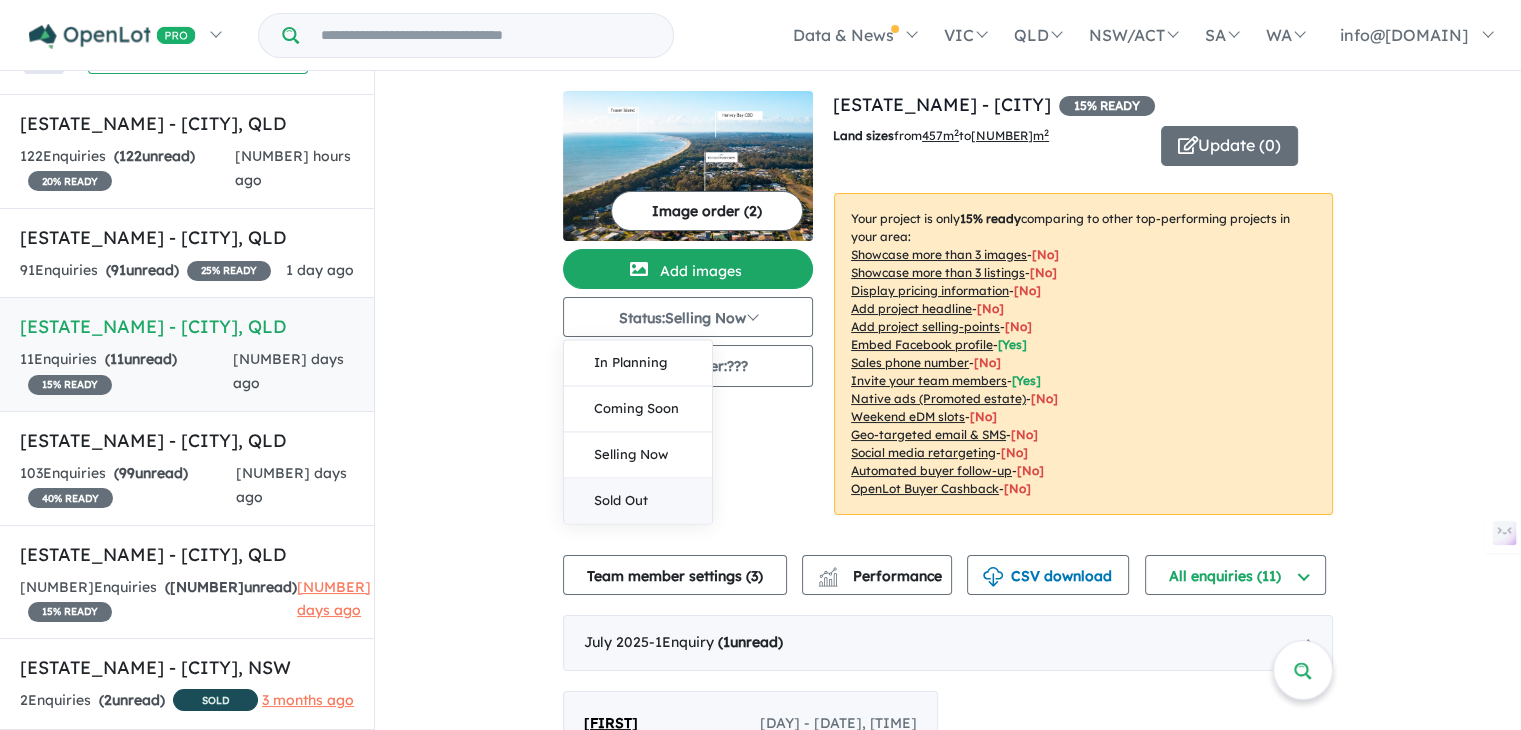 click on "Sold Out" at bounding box center [638, 500] 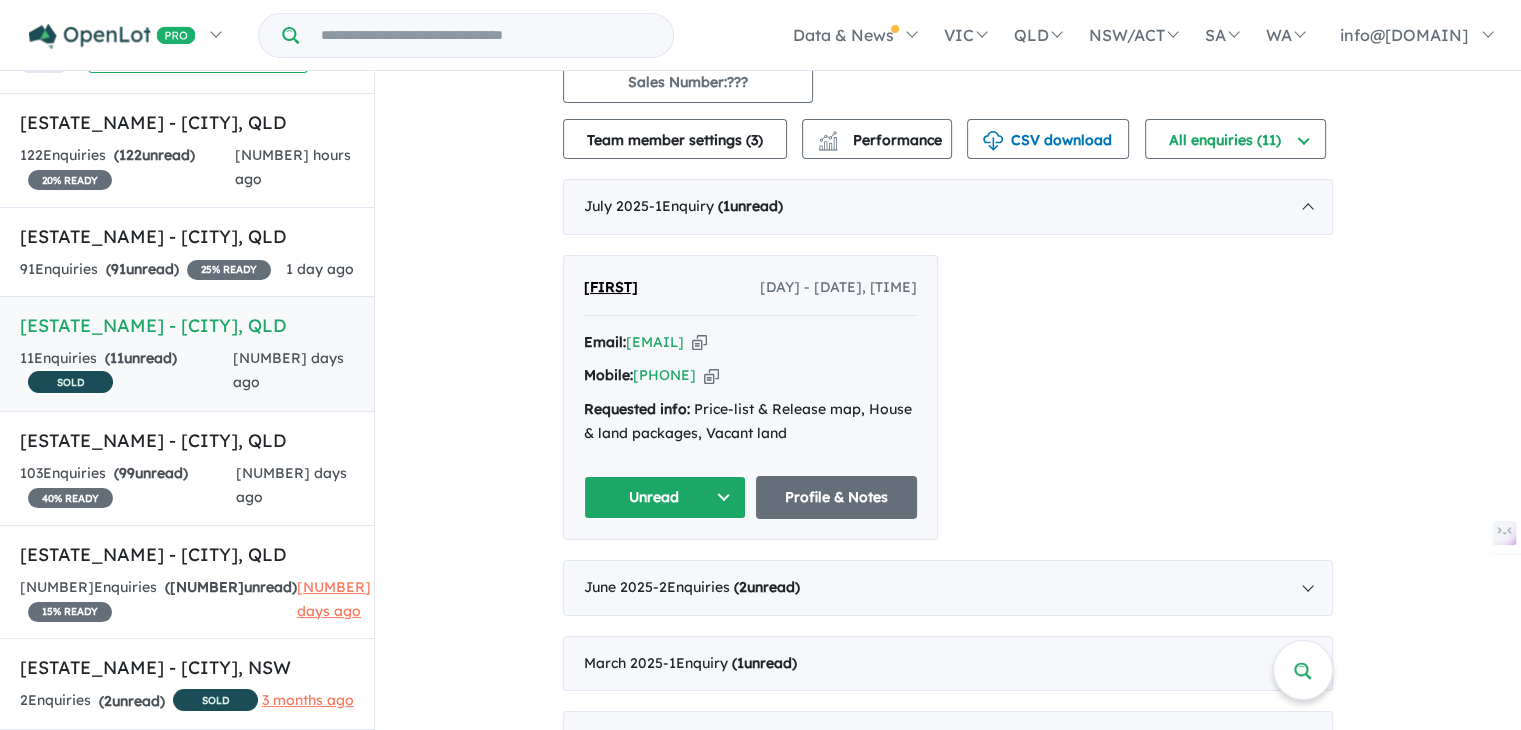 scroll, scrollTop: 300, scrollLeft: 0, axis: vertical 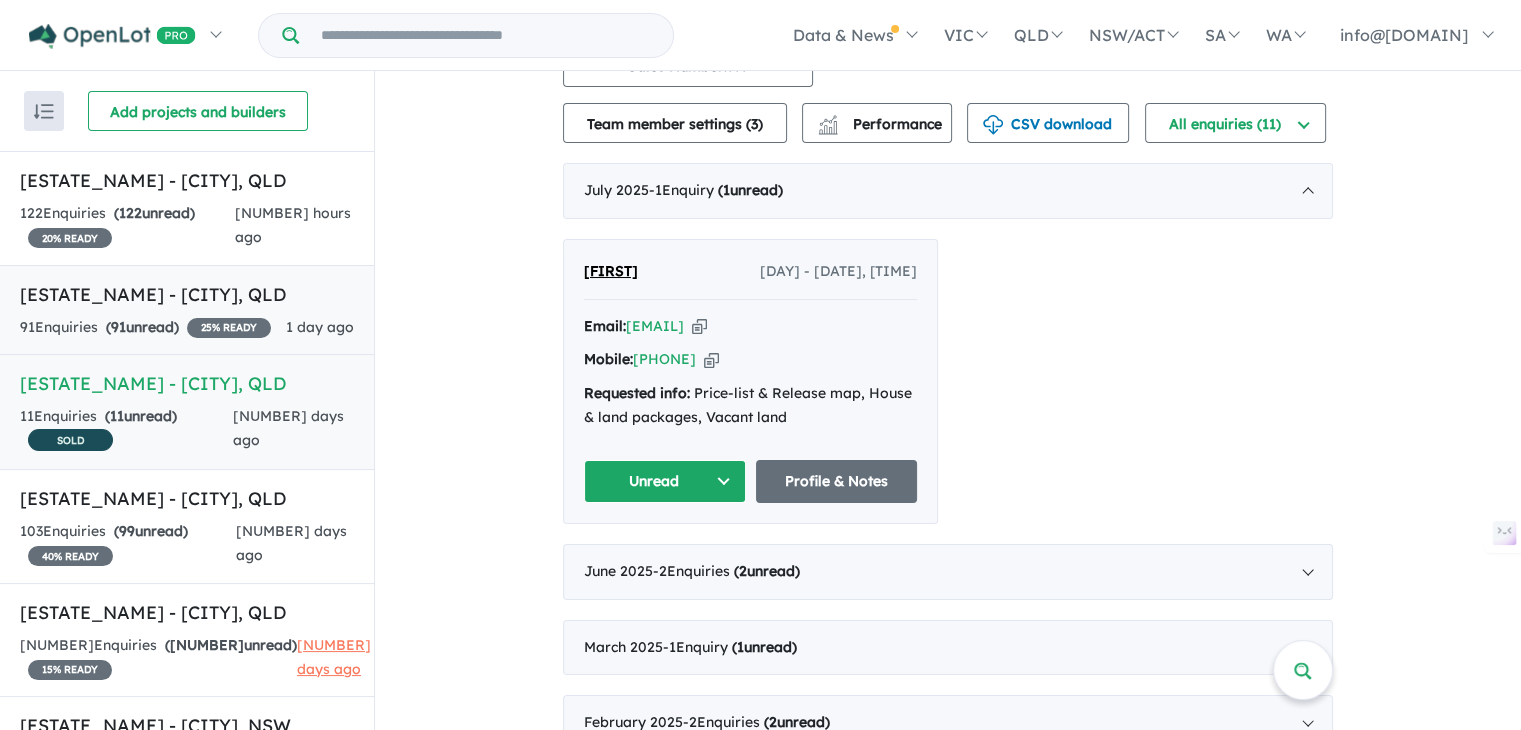 click on "[ESTATE_NAME] - [CITY], [STATE]" at bounding box center (187, 294) 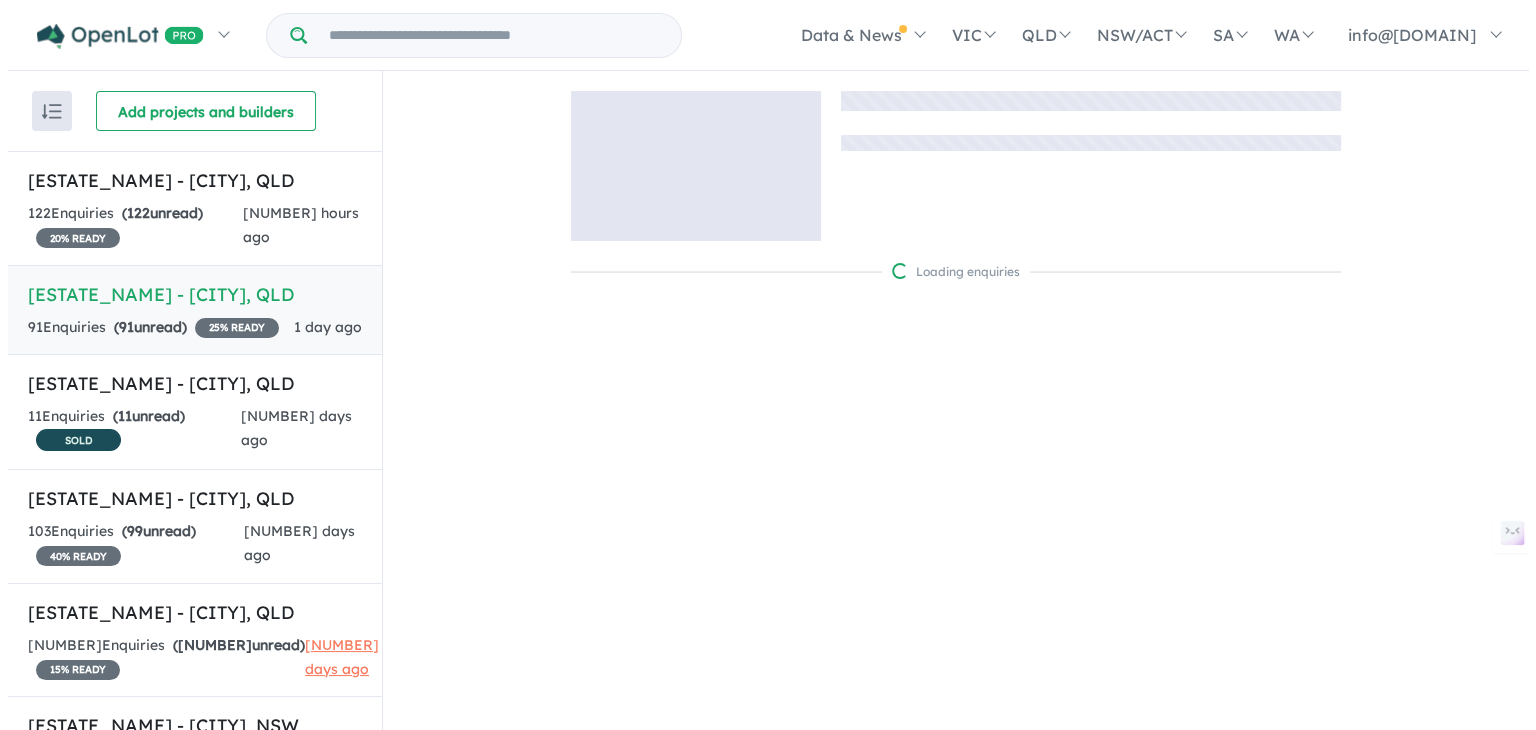 scroll, scrollTop: 0, scrollLeft: 0, axis: both 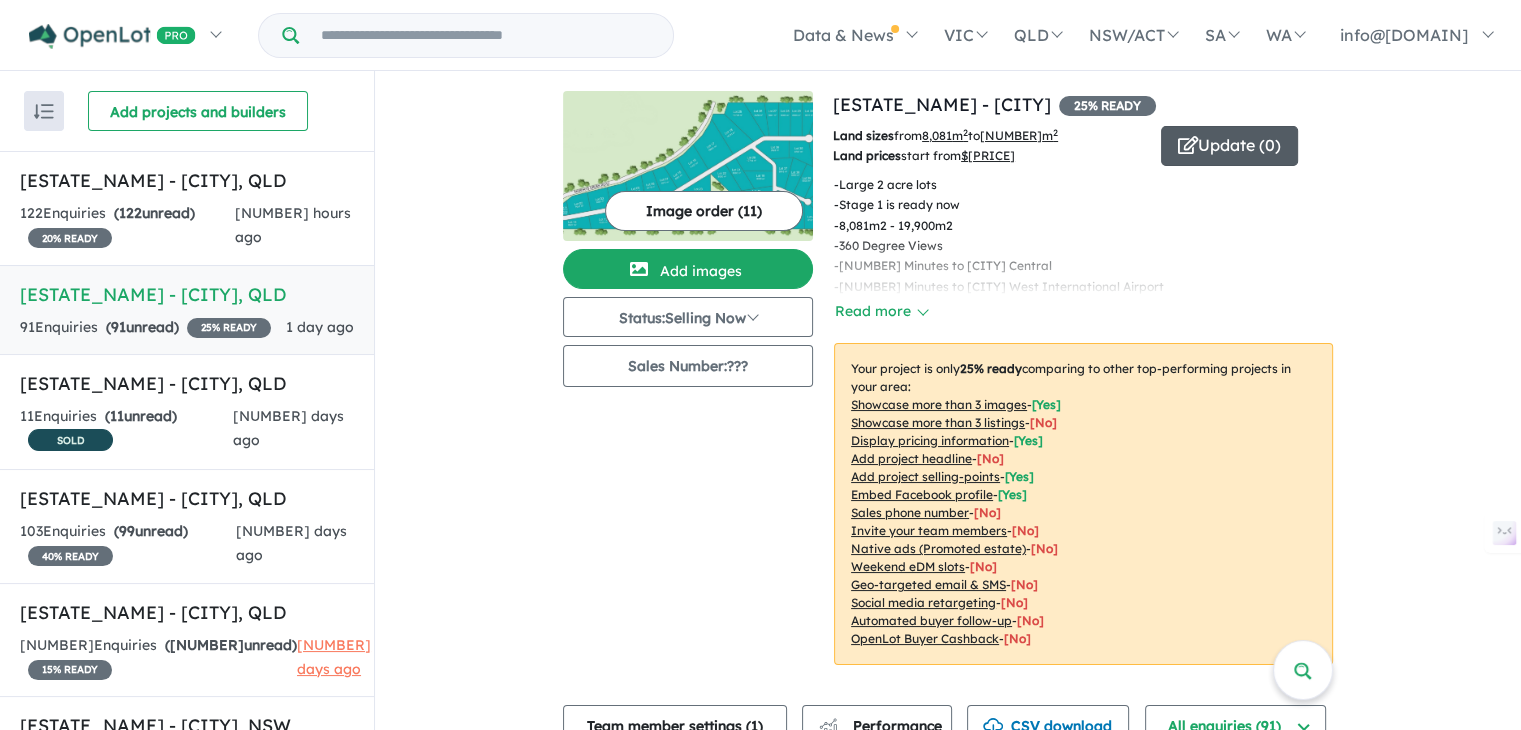 click on "Update ( 0 )" at bounding box center (1229, 146) 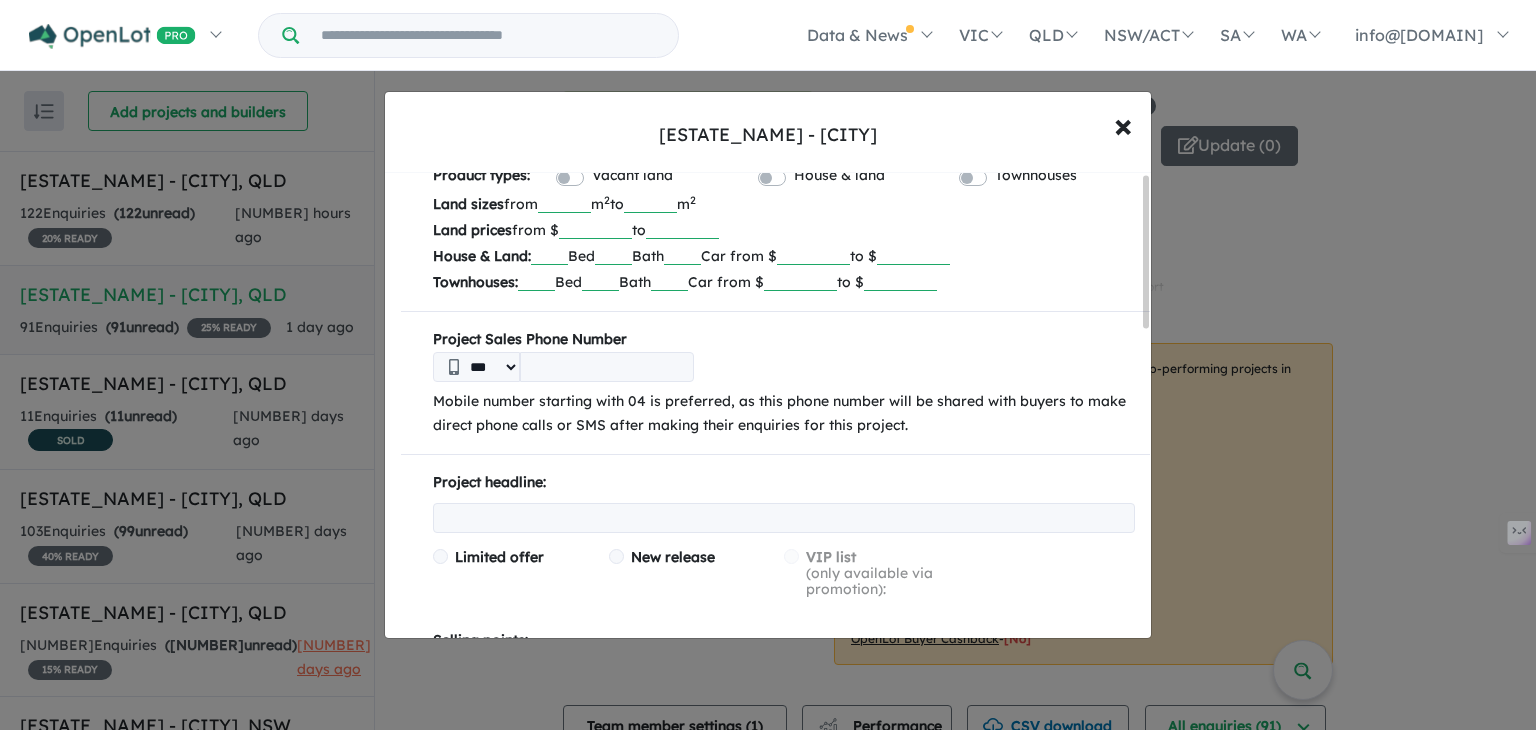 scroll, scrollTop: 0, scrollLeft: 0, axis: both 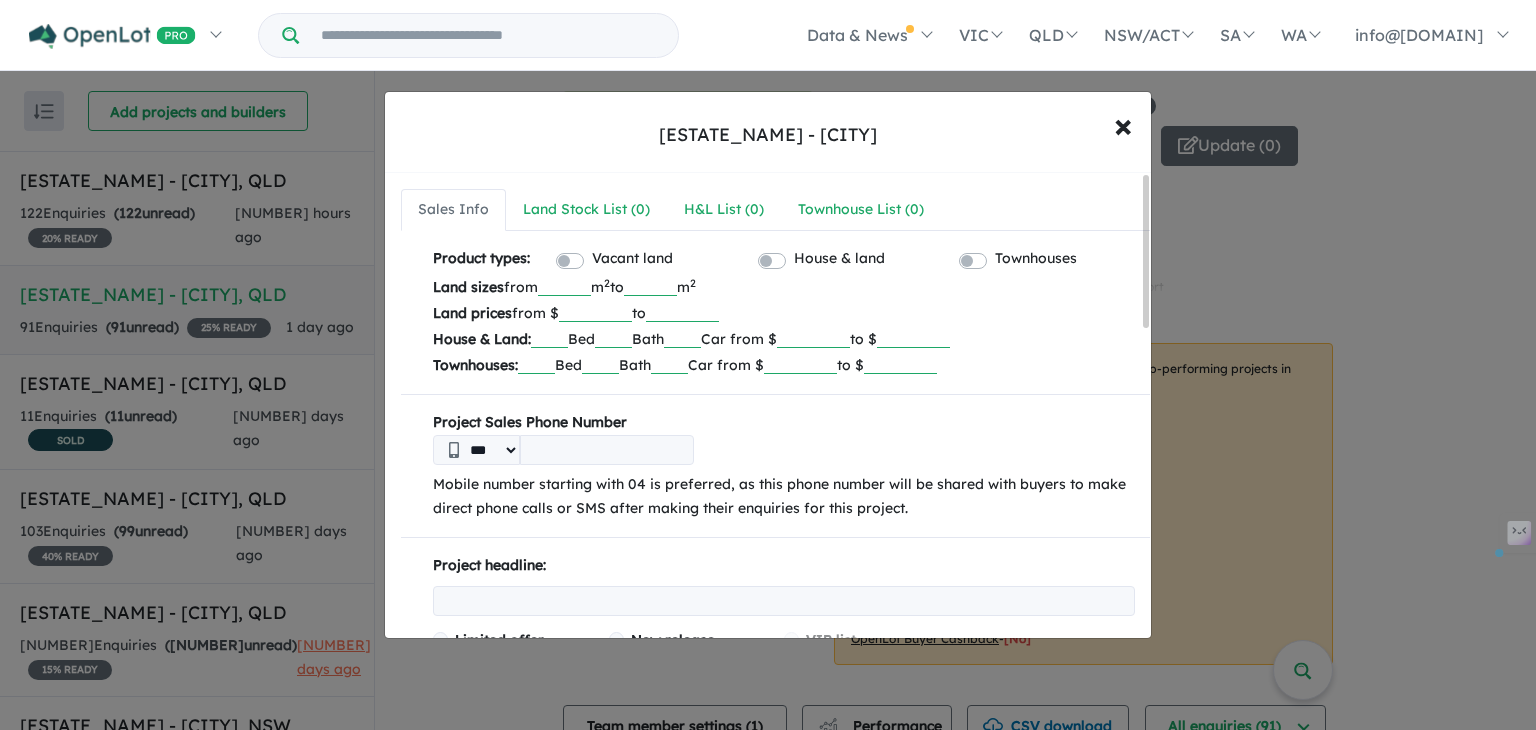 click on "******" at bounding box center [595, 312] 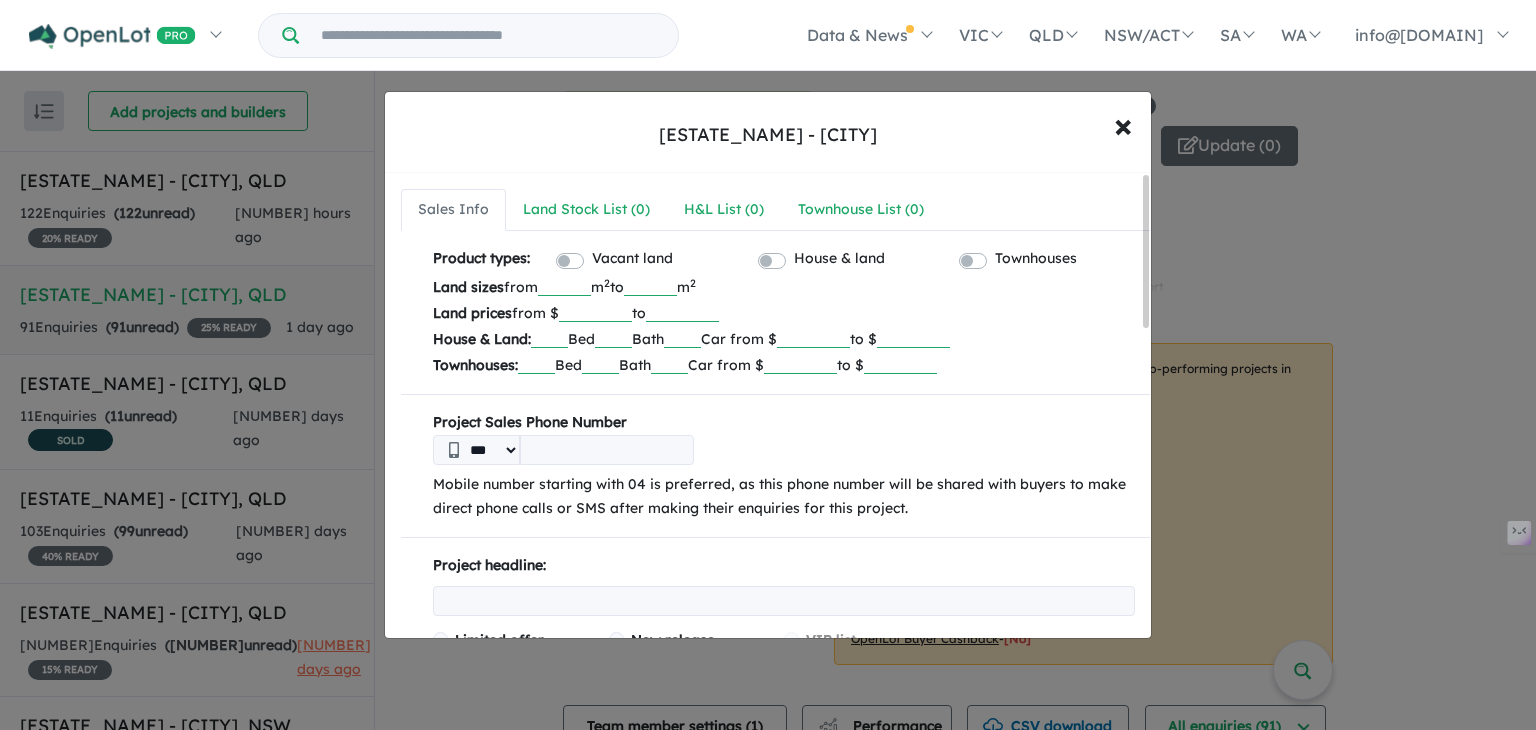 type on "******" 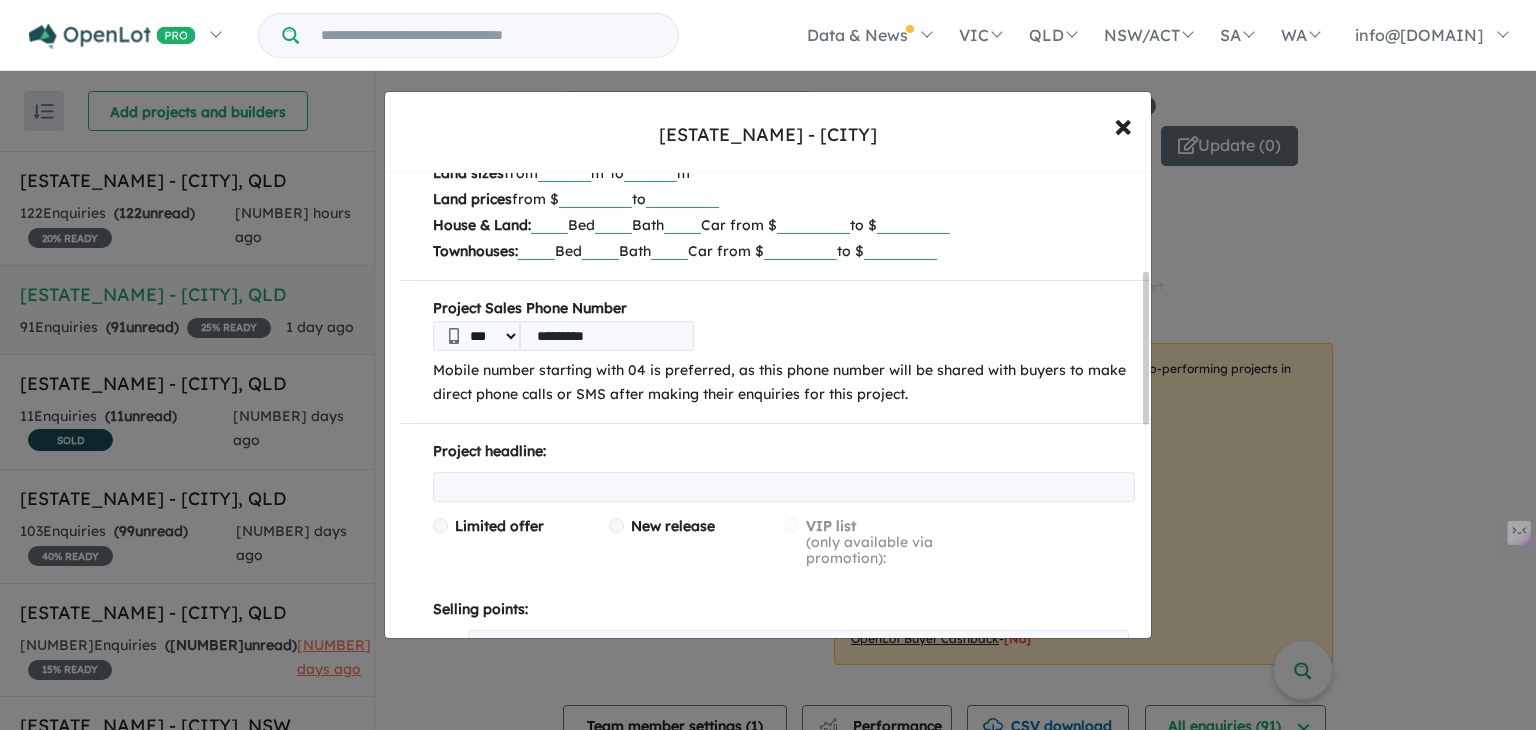 scroll, scrollTop: 300, scrollLeft: 0, axis: vertical 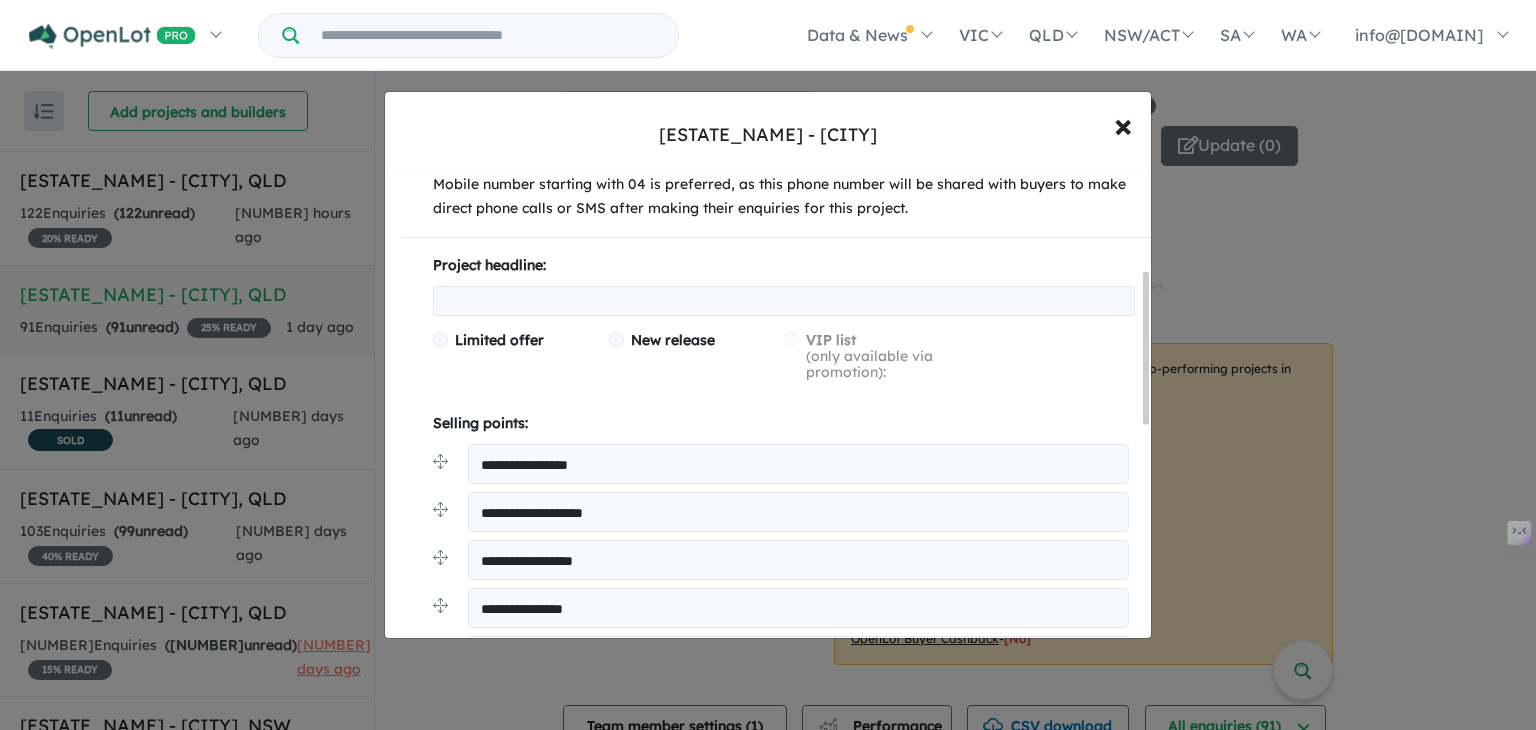 type on "*********" 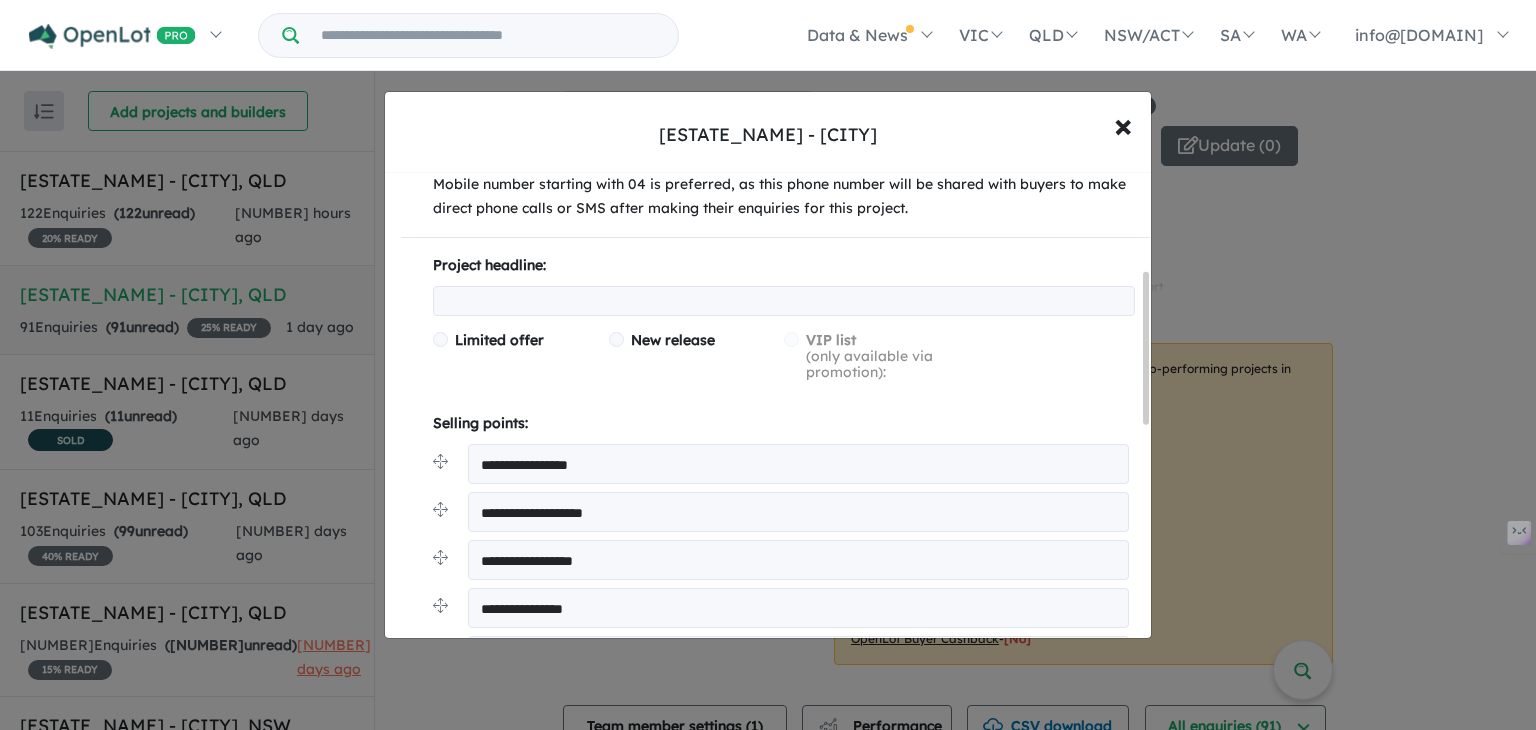click at bounding box center [784, 301] 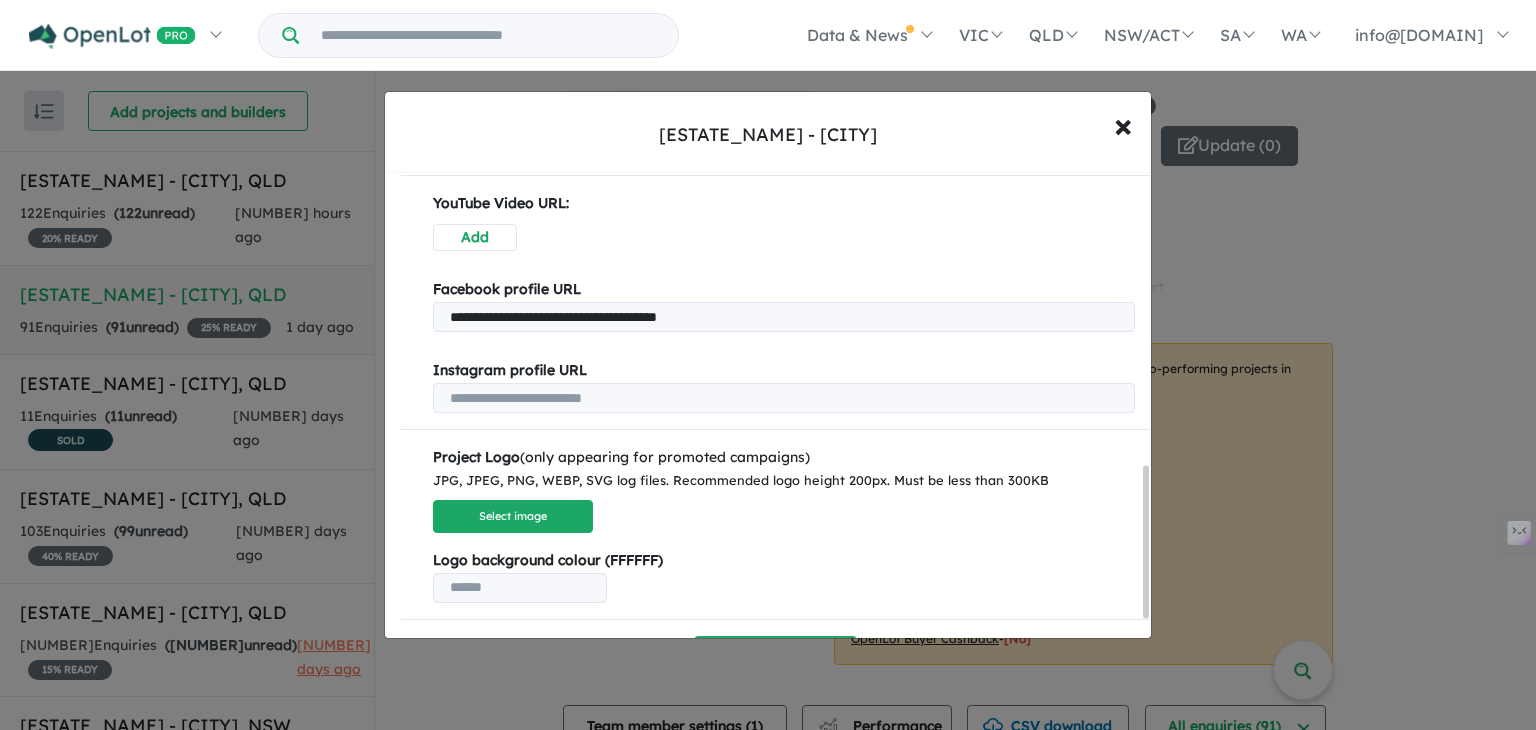 scroll, scrollTop: 954, scrollLeft: 0, axis: vertical 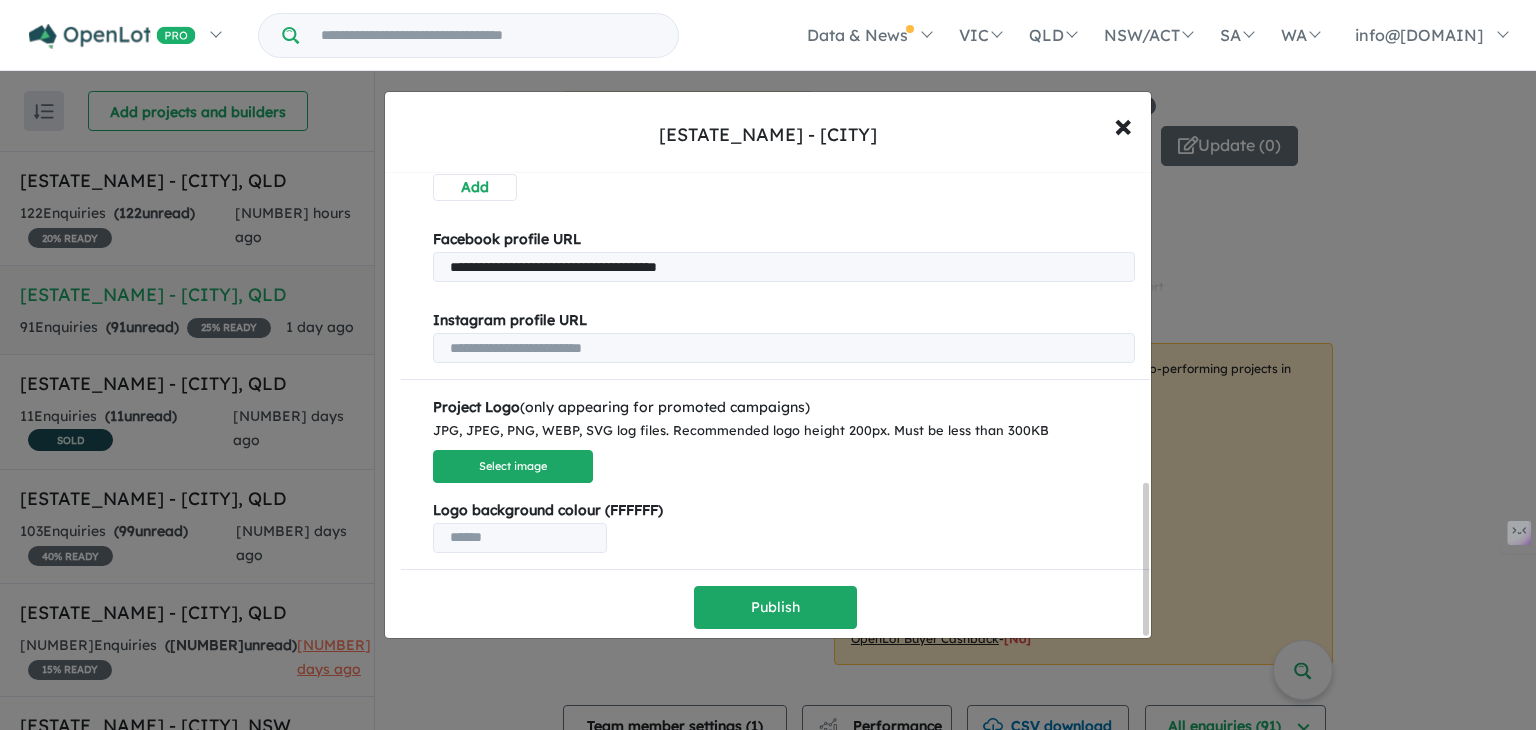 type on "**********" 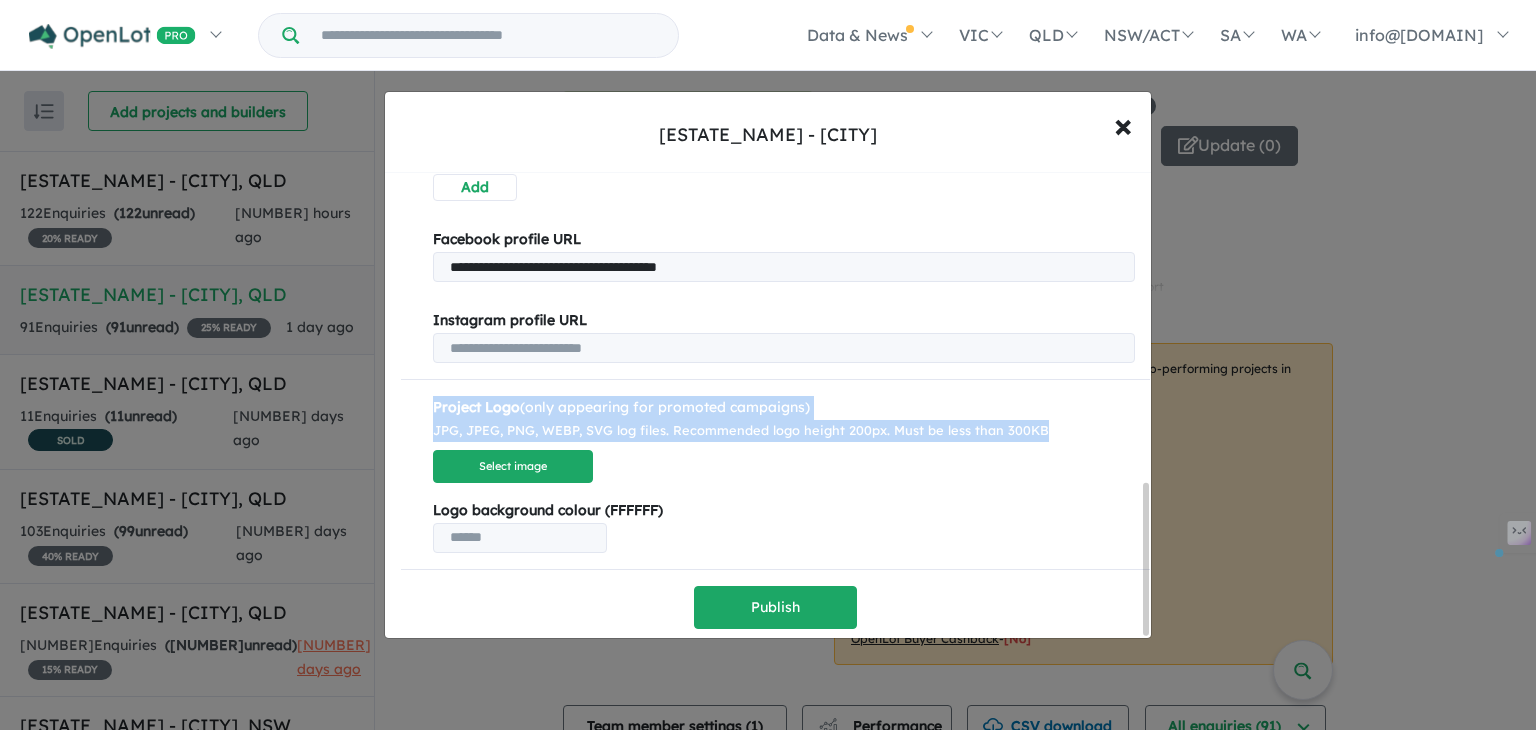drag, startPoint x: 1063, startPoint y: 423, endPoint x: 398, endPoint y: 405, distance: 665.2436 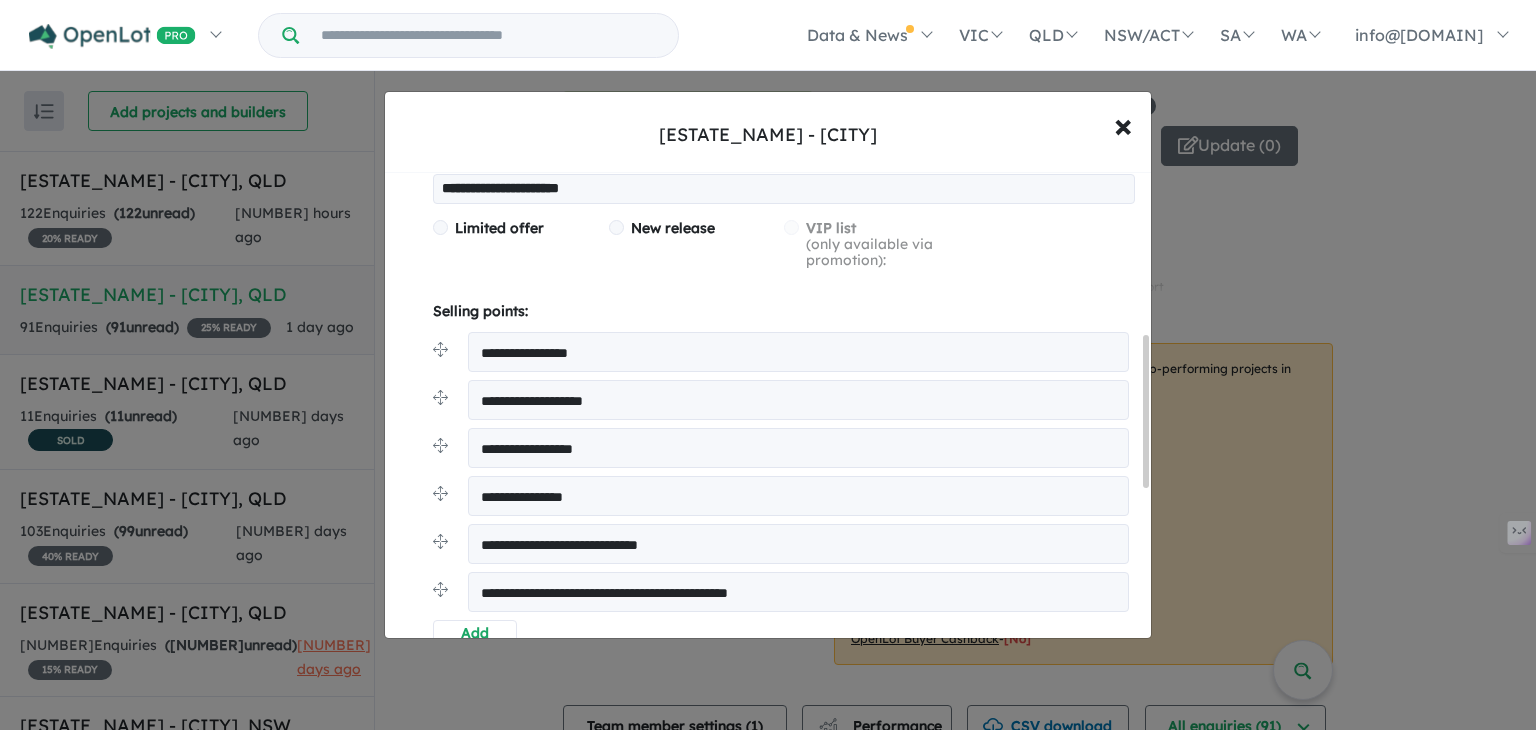 scroll, scrollTop: 354, scrollLeft: 0, axis: vertical 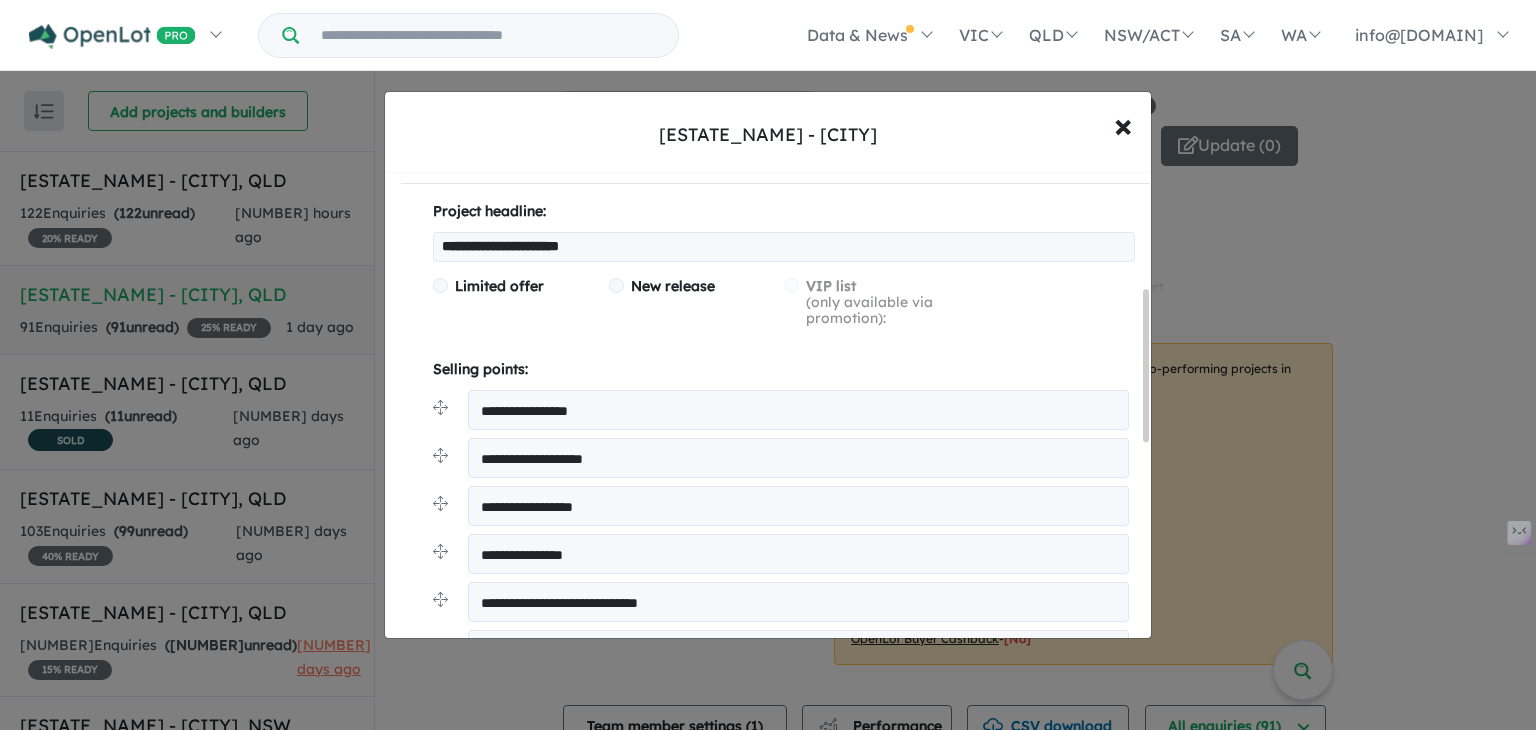 click at bounding box center [440, 285] 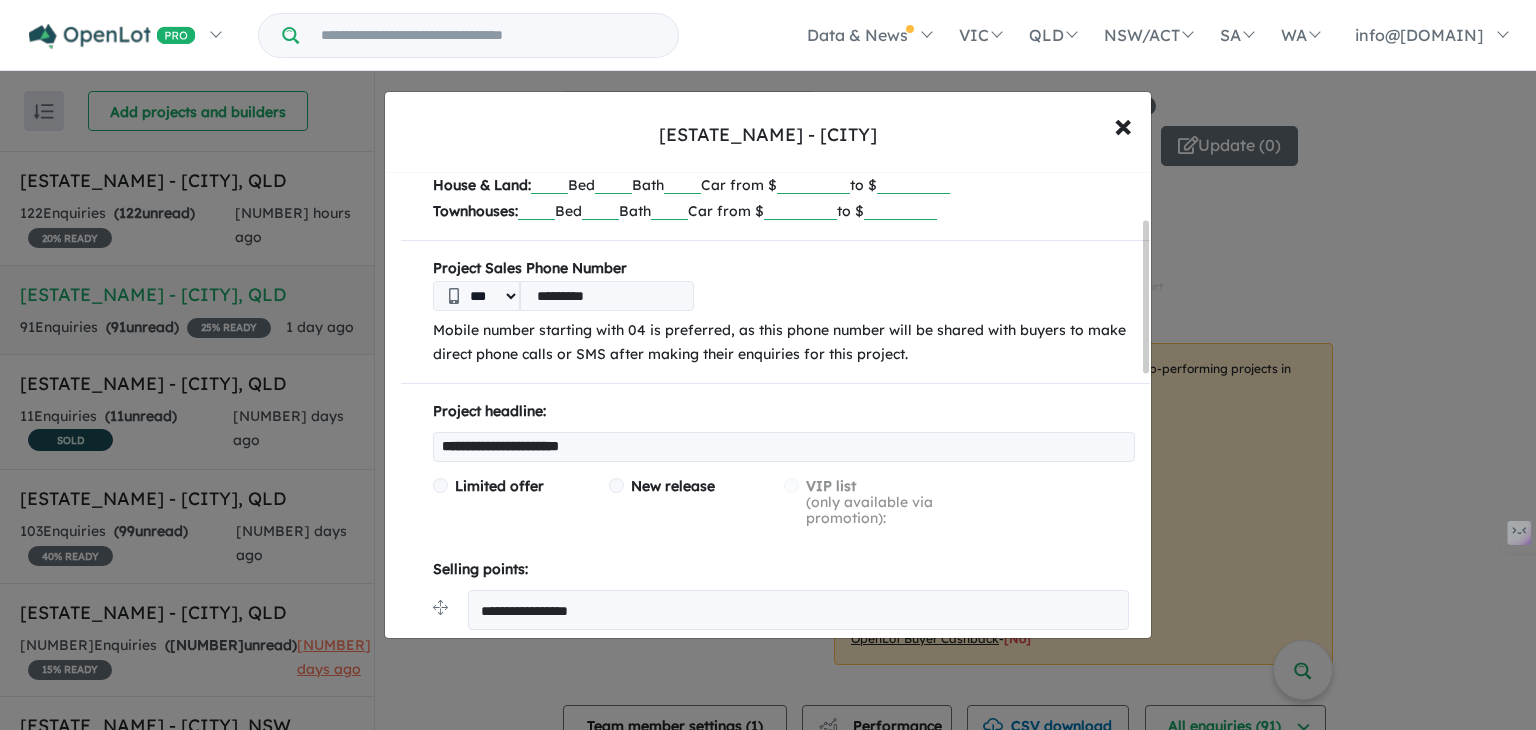 scroll, scrollTop: 54, scrollLeft: 0, axis: vertical 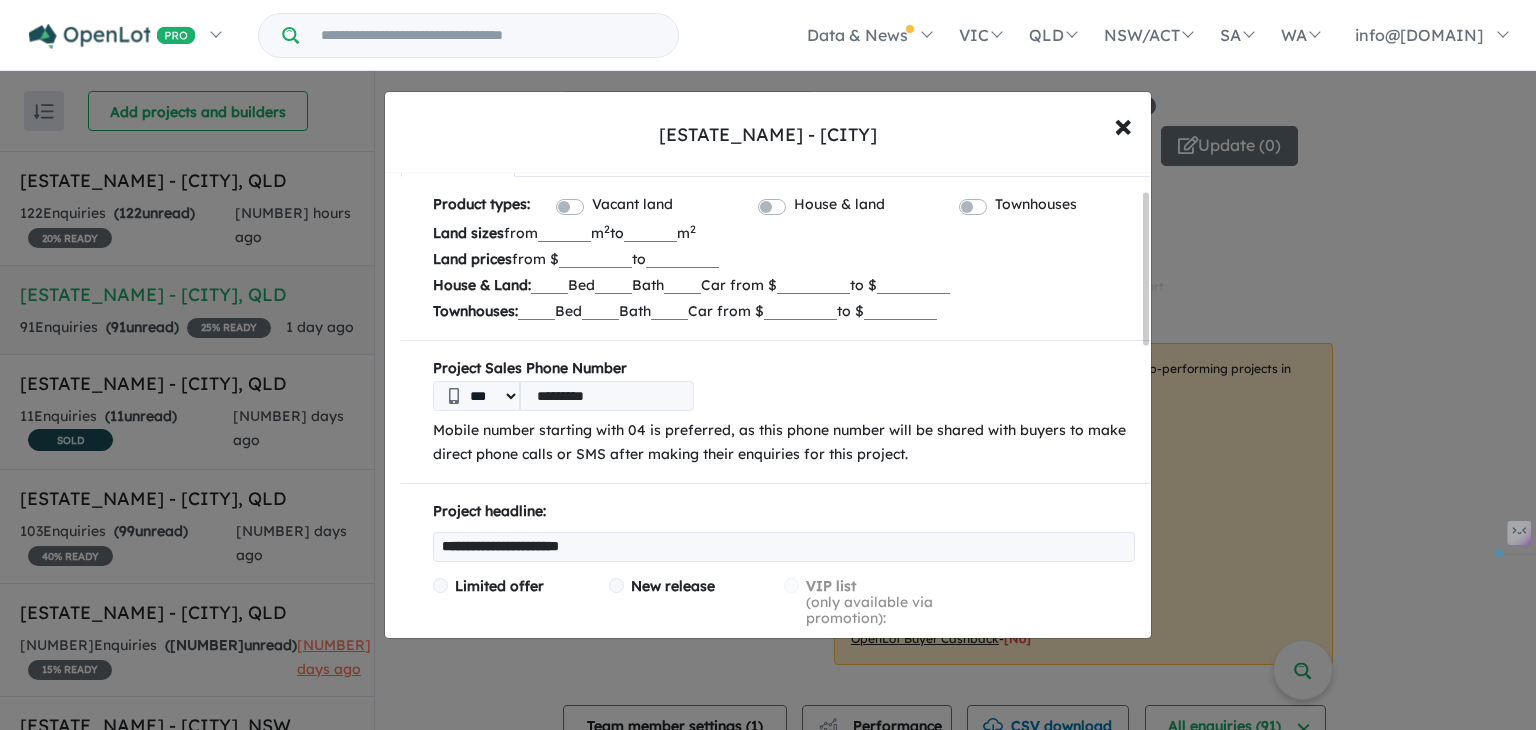 click on "****" at bounding box center (564, 232) 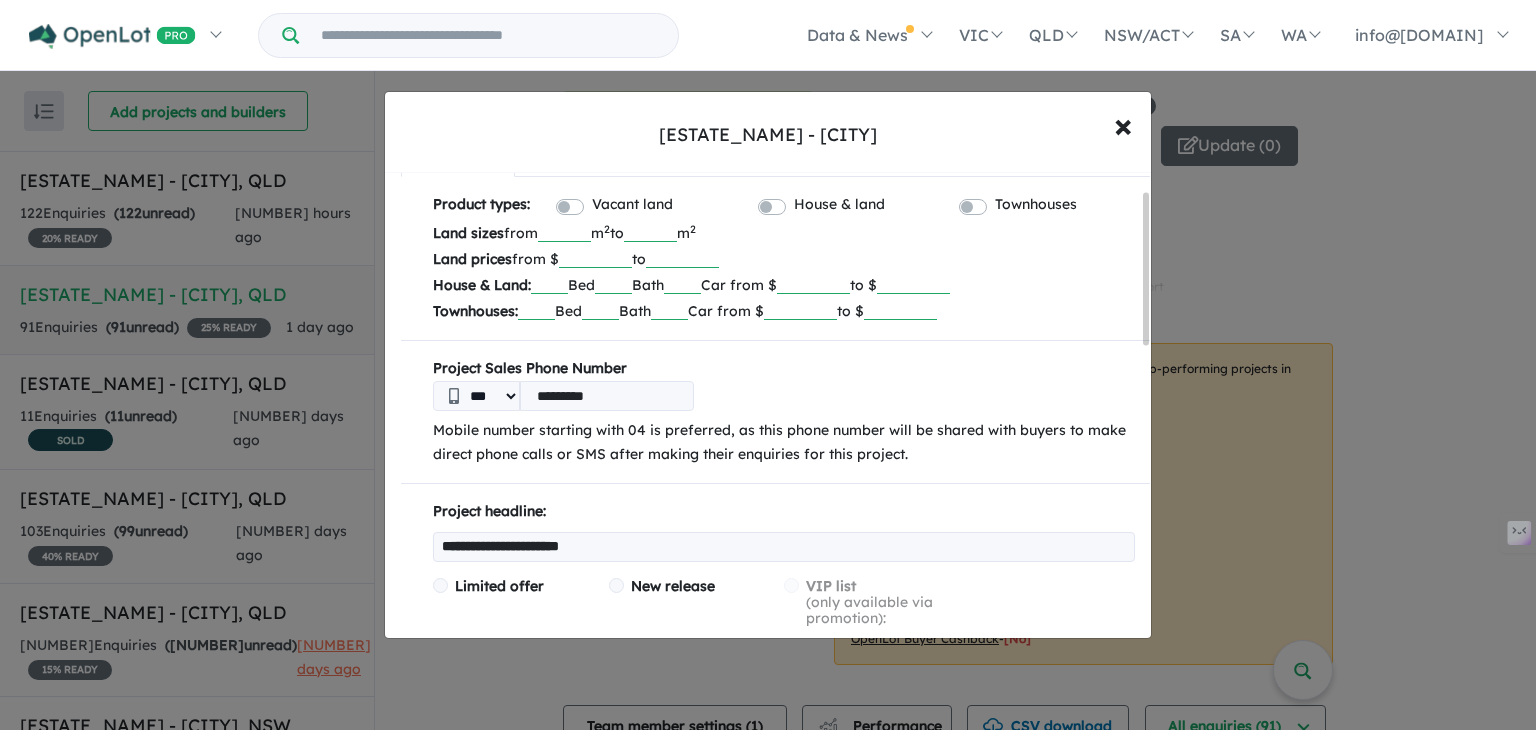 type on "****" 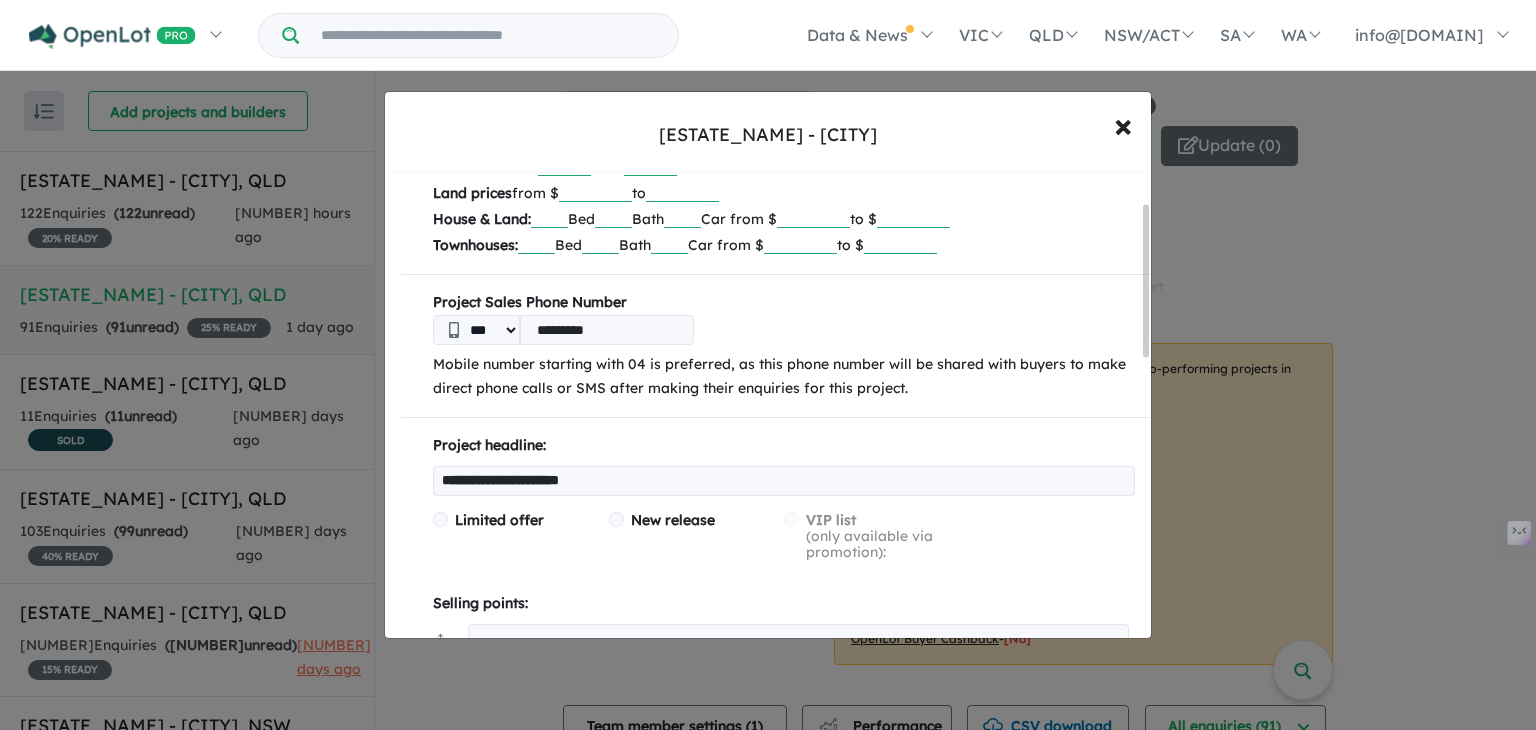 scroll, scrollTop: 254, scrollLeft: 0, axis: vertical 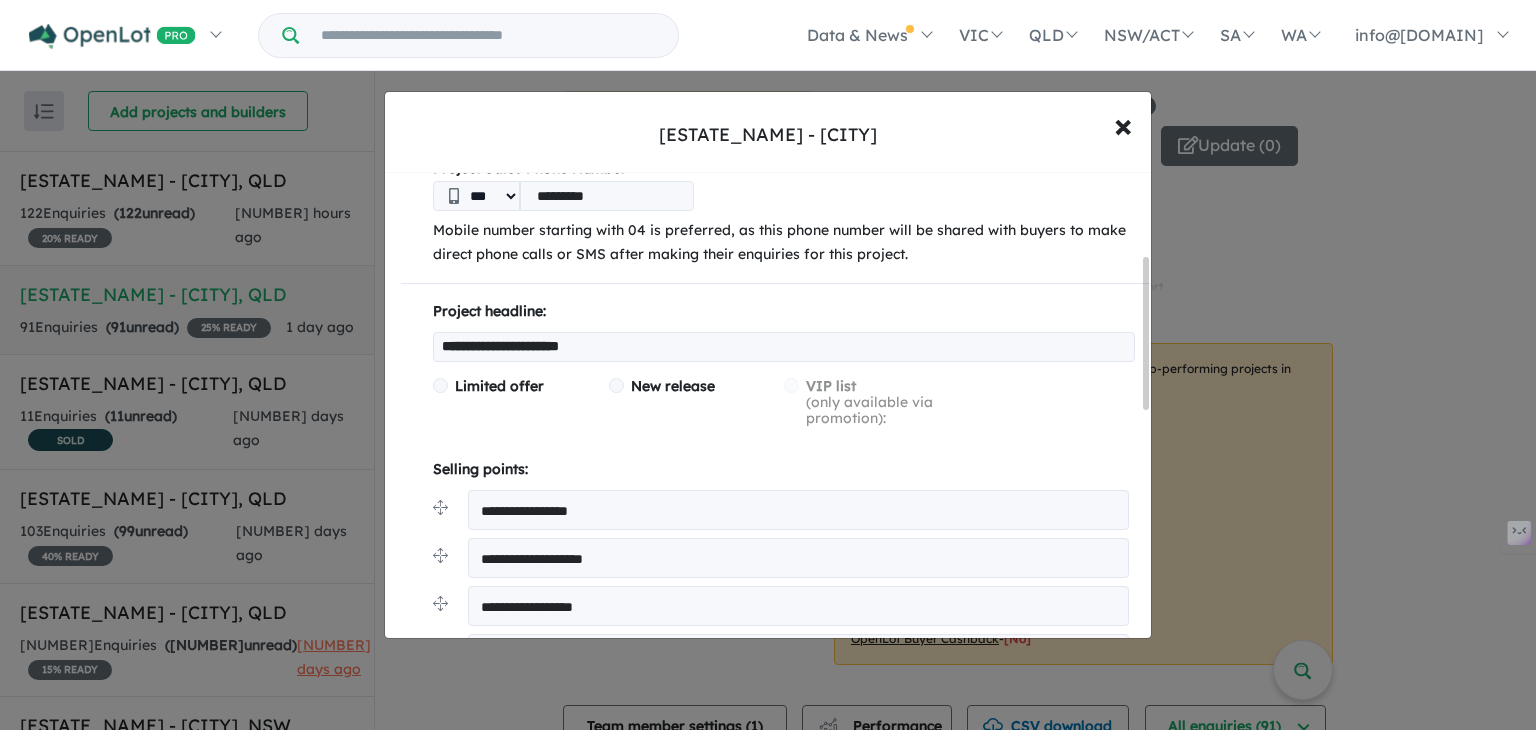 click on "*********" at bounding box center [607, 196] 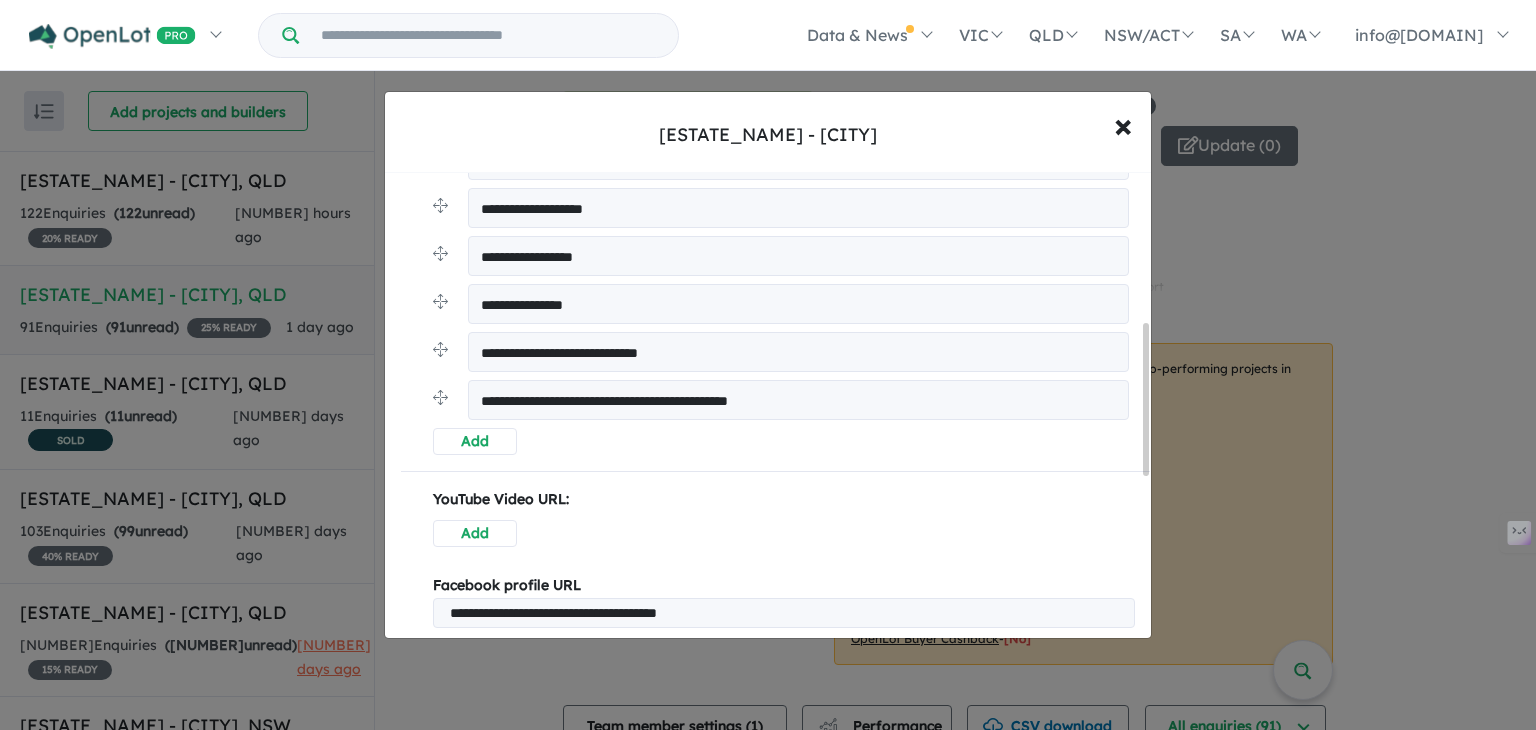 scroll, scrollTop: 454, scrollLeft: 0, axis: vertical 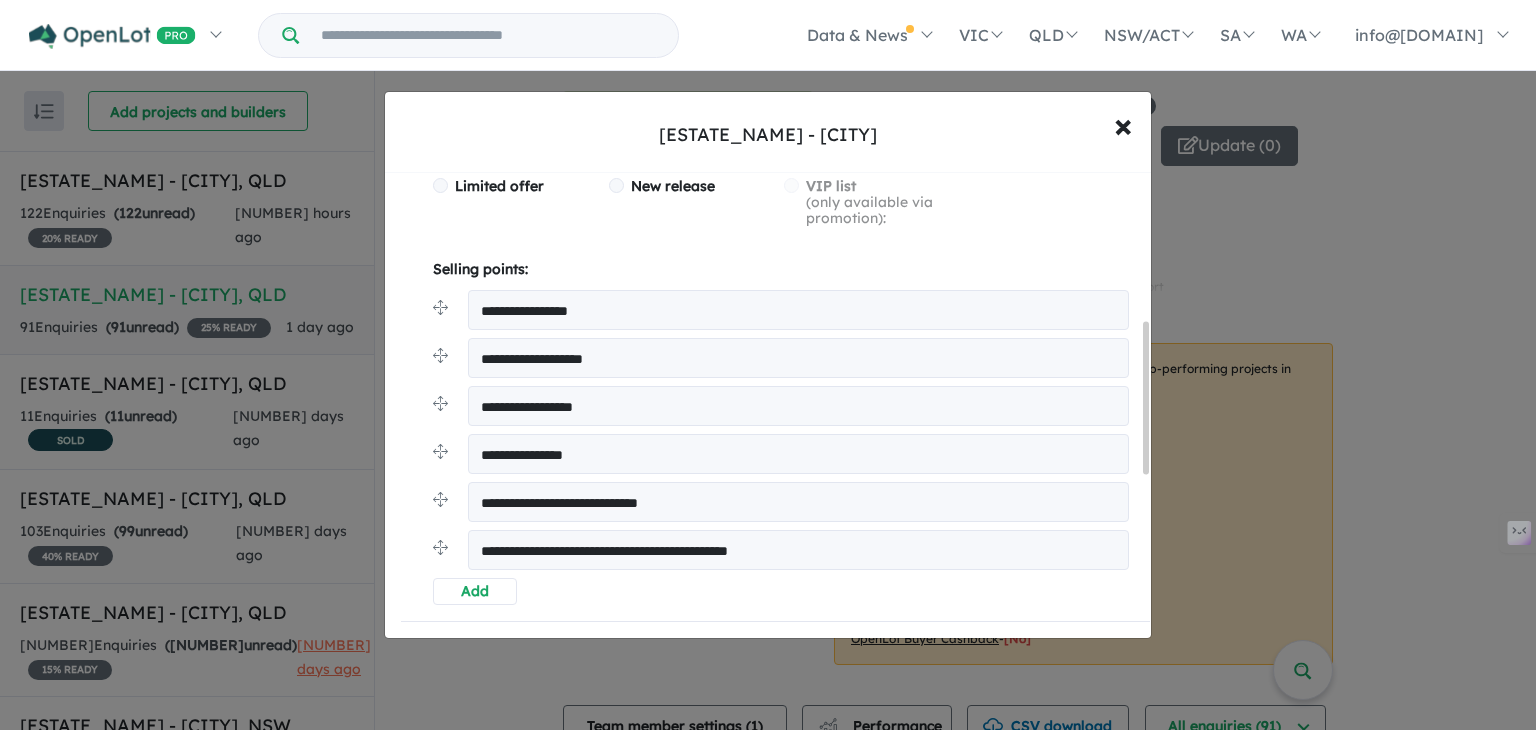 type on "**********" 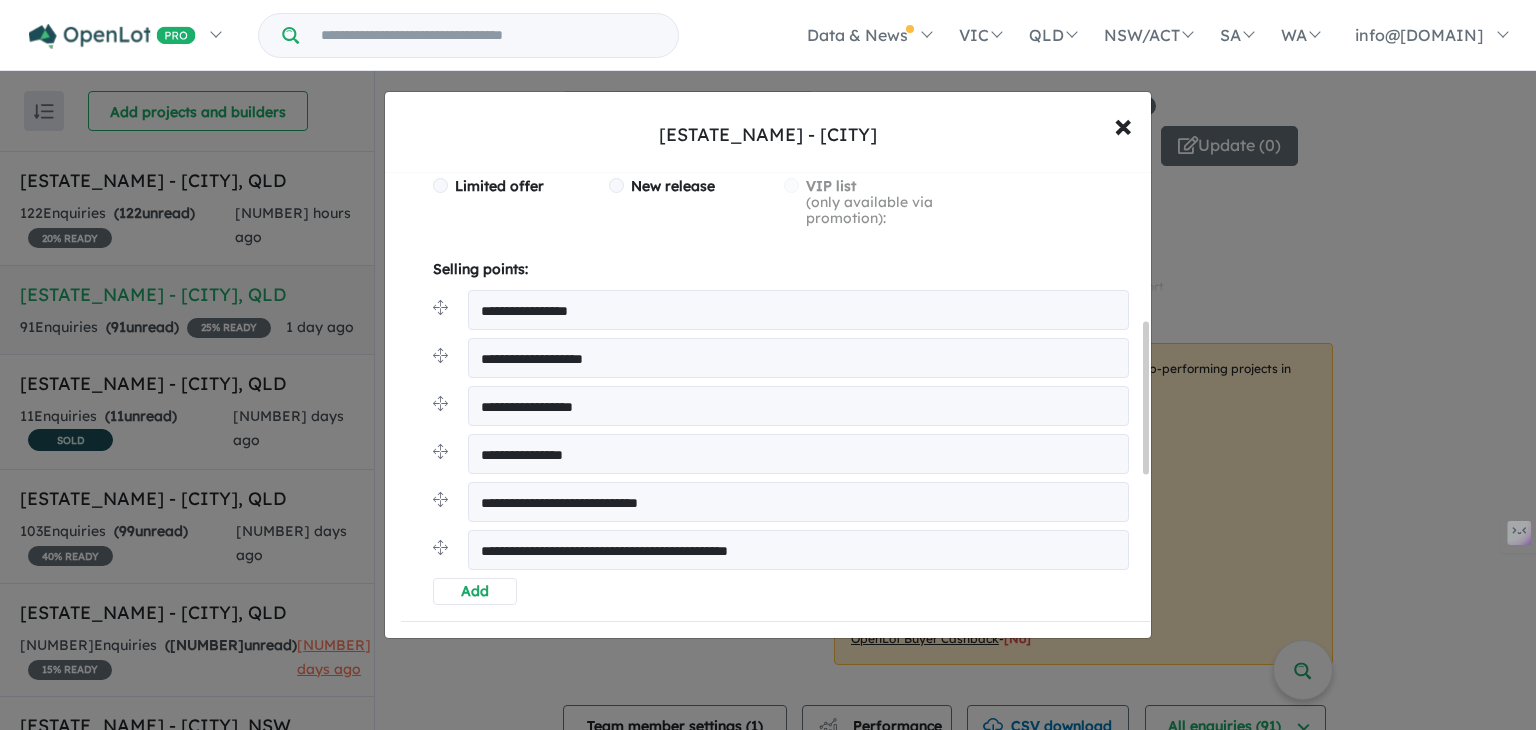 click on "**********" at bounding box center (798, 310) 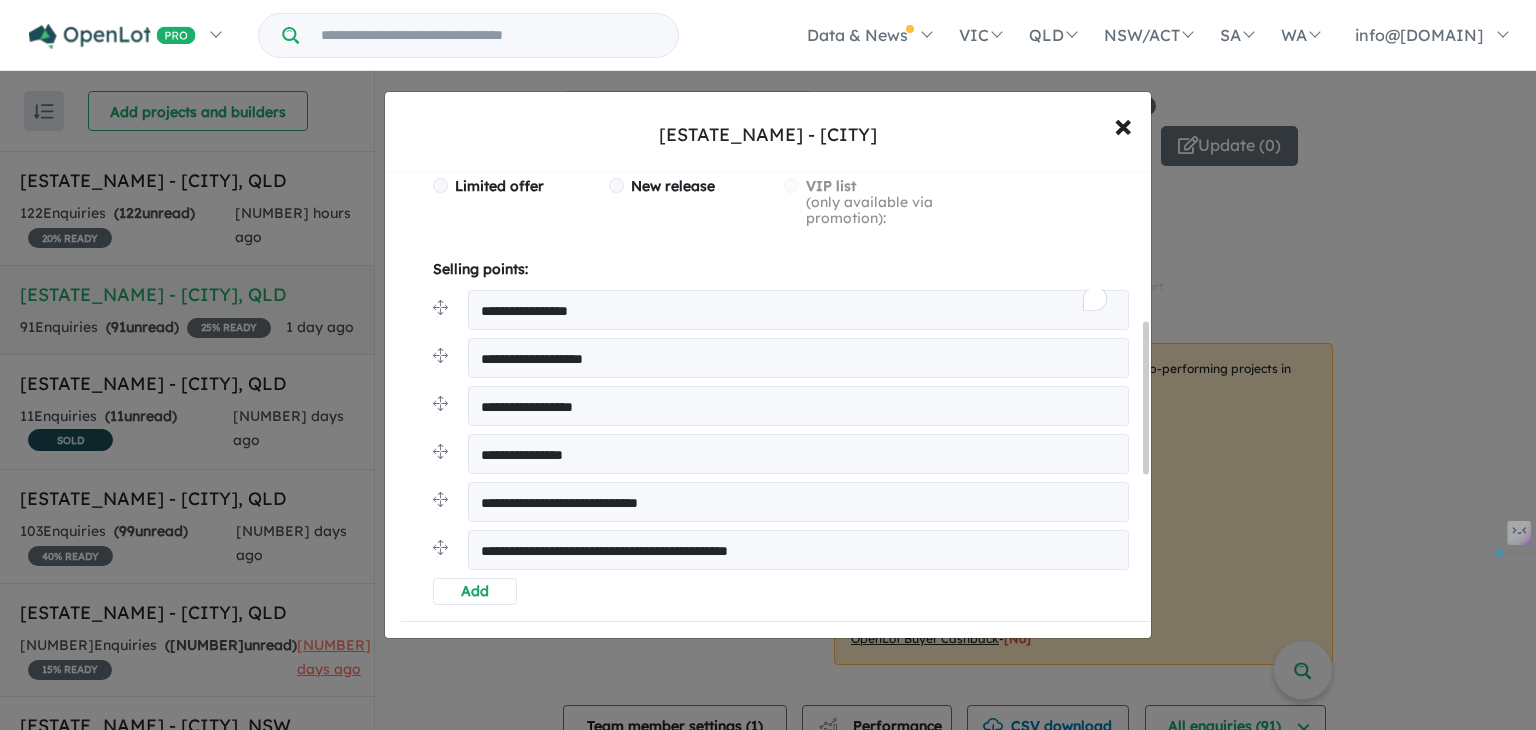 click on "**********" at bounding box center [798, 310] 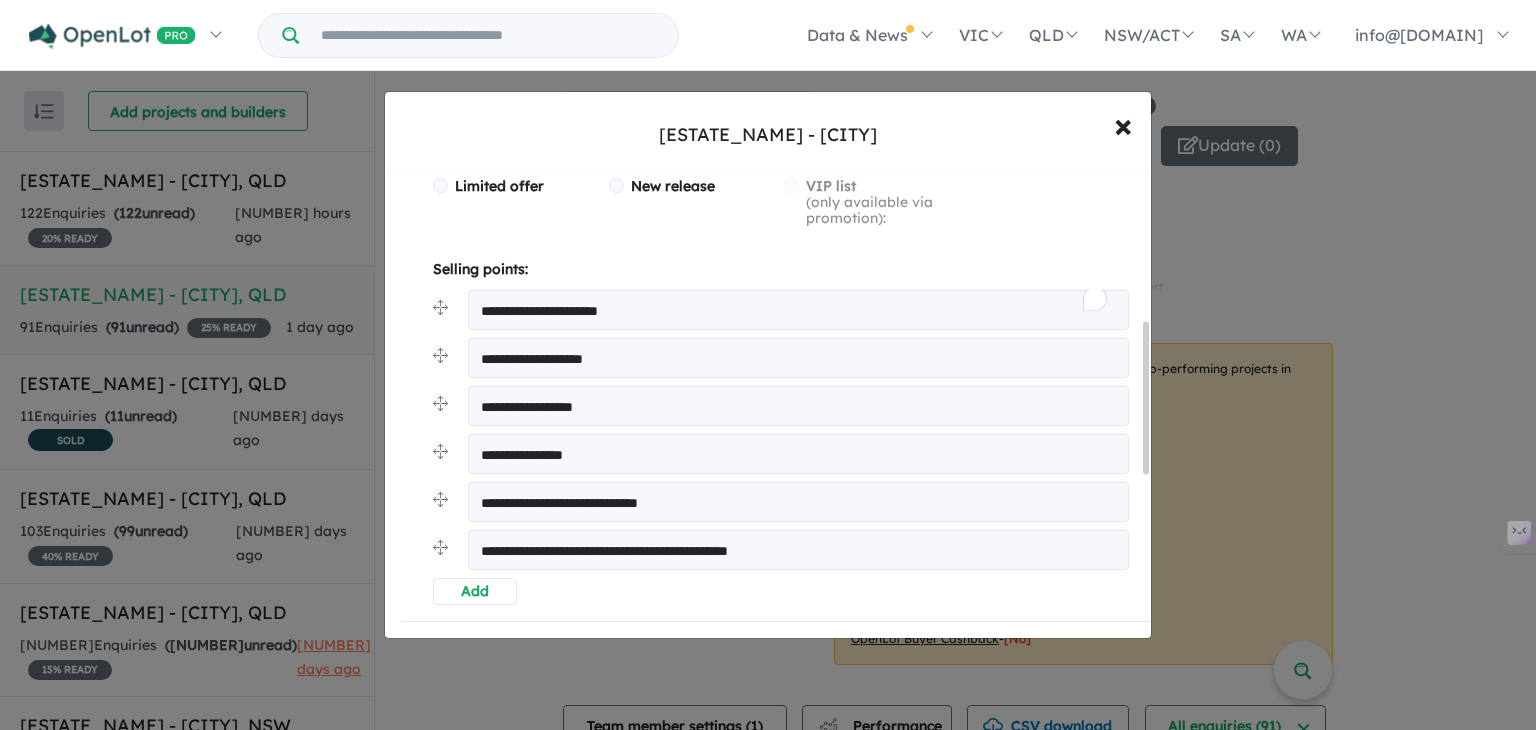 type on "**********" 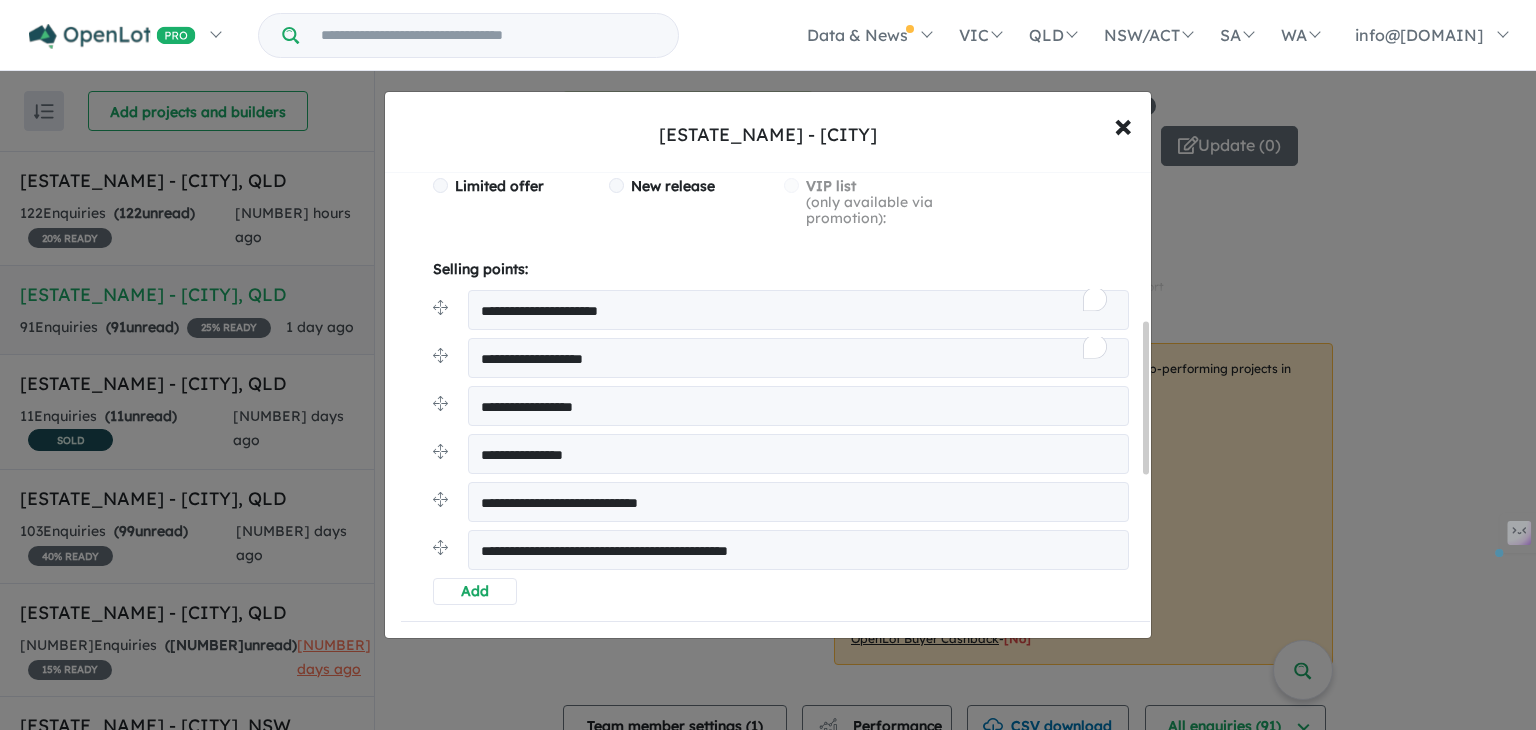 click on "**********" at bounding box center [798, 358] 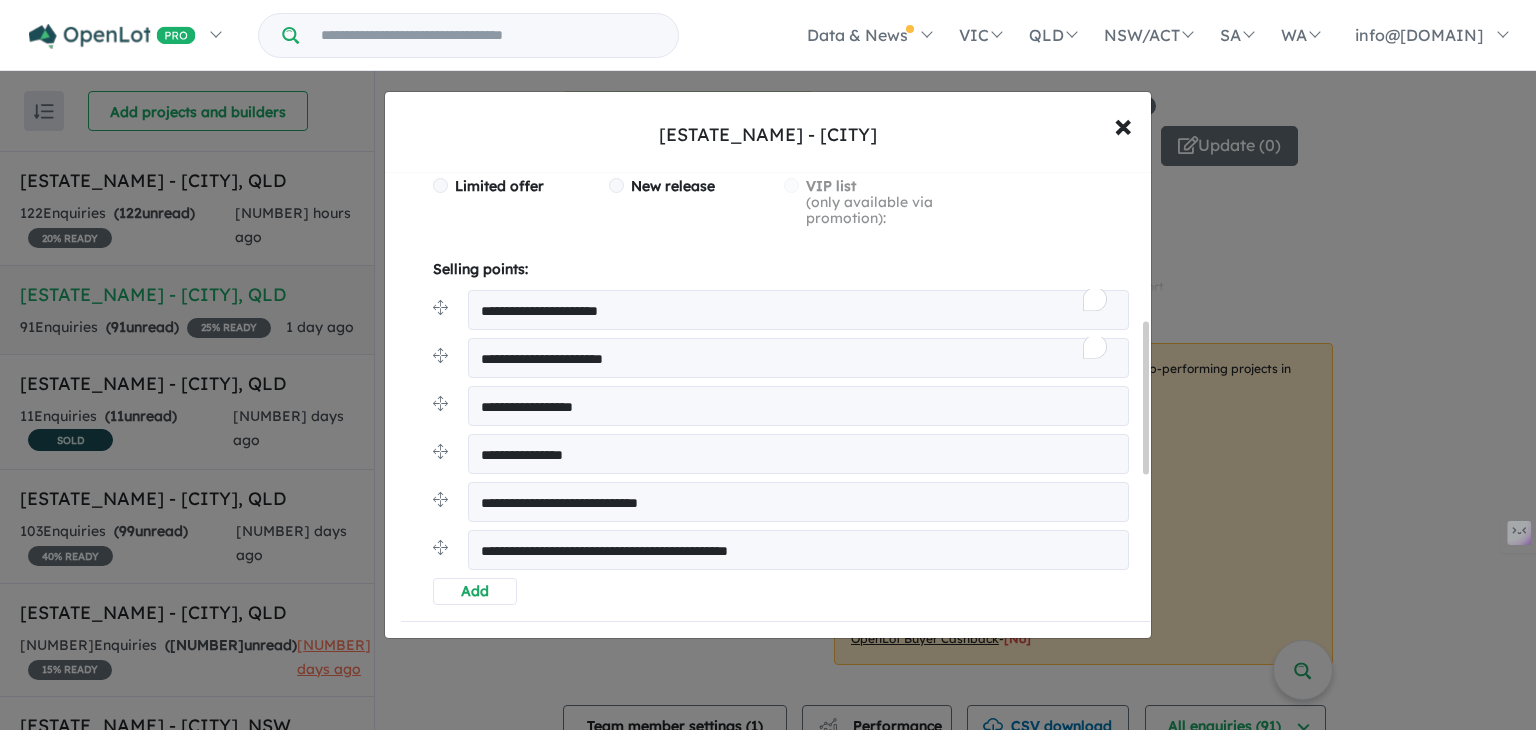 type on "**********" 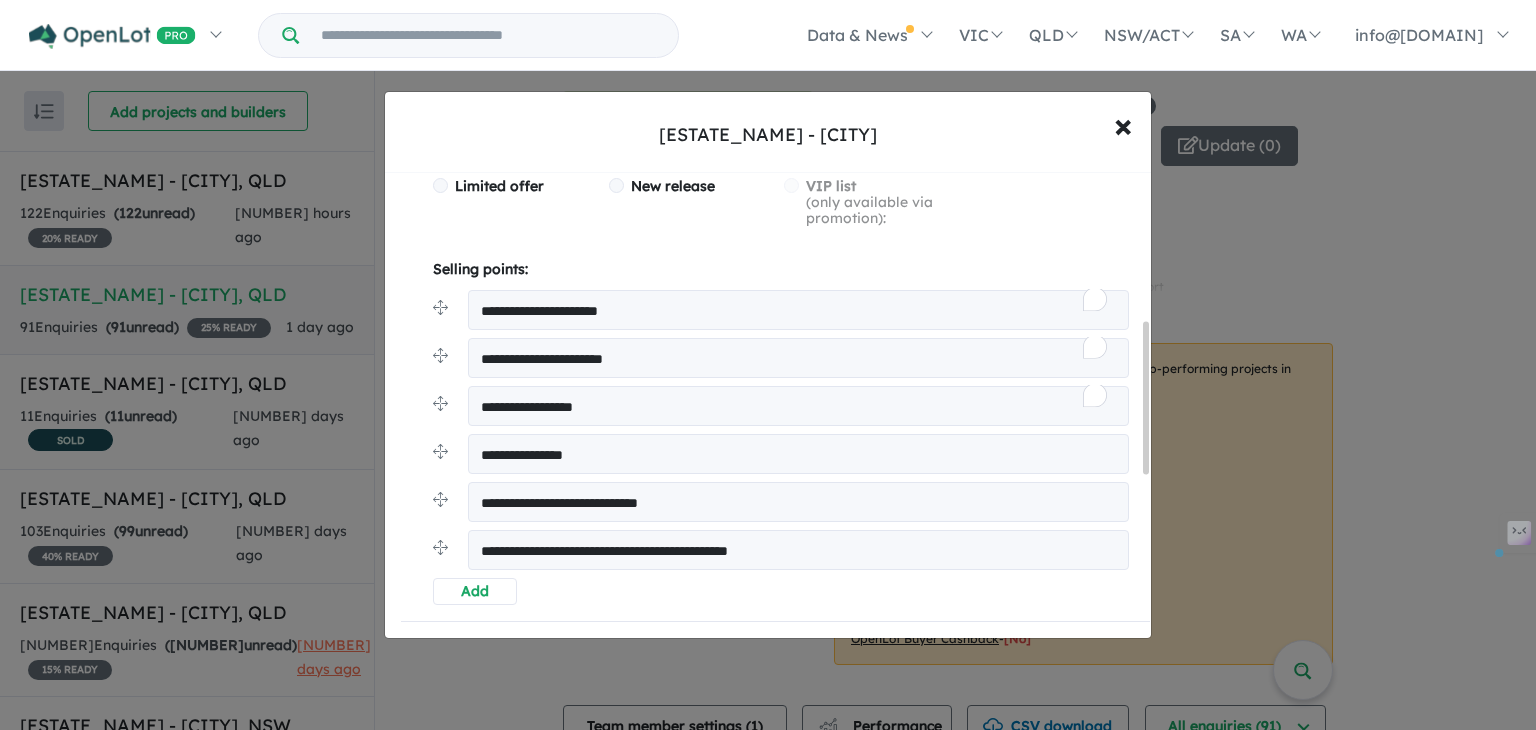 drag, startPoint x: 566, startPoint y: 402, endPoint x: 550, endPoint y: 406, distance: 16.492422 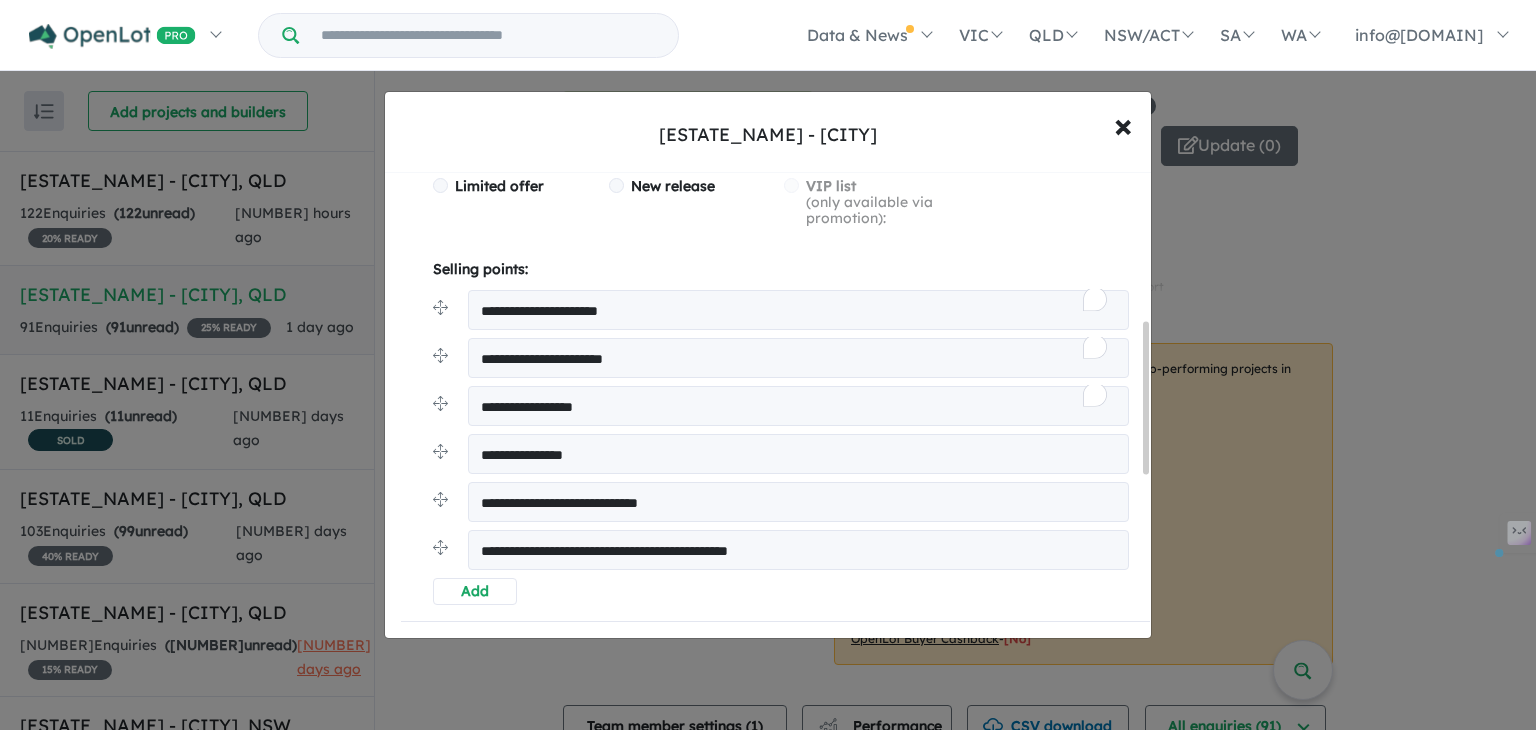 drag, startPoint x: 593, startPoint y: 409, endPoint x: 572, endPoint y: 412, distance: 21.213203 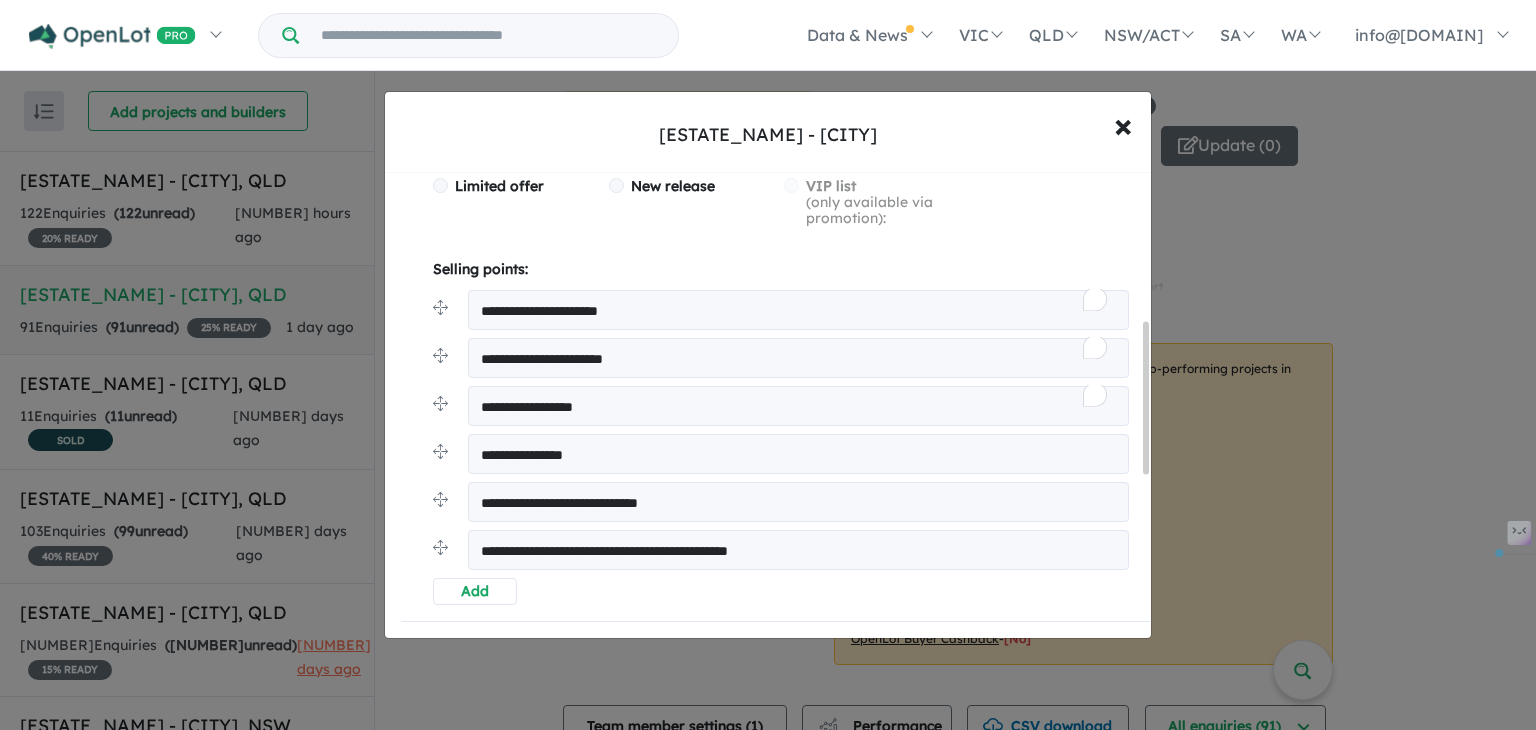 click on "**********" at bounding box center (798, 406) 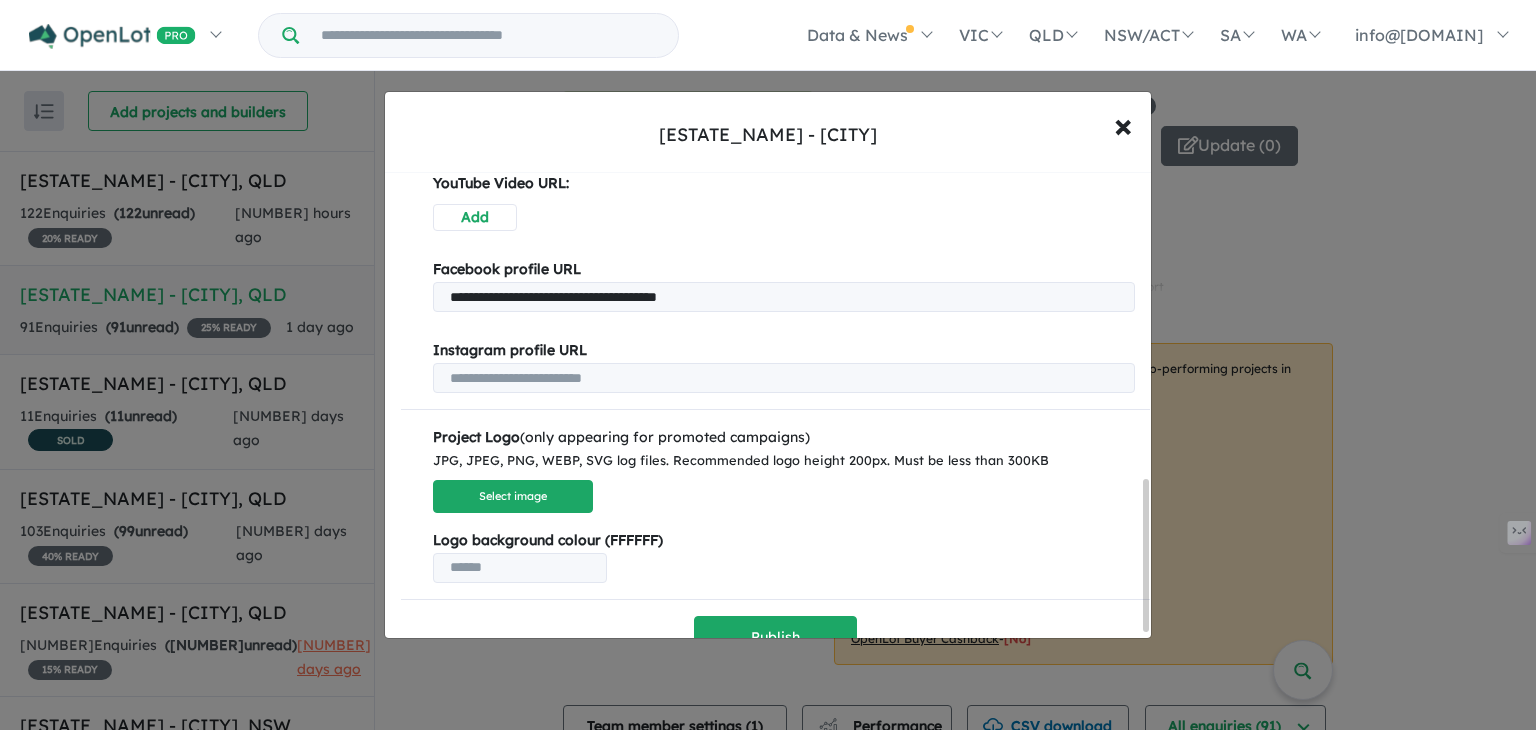scroll, scrollTop: 954, scrollLeft: 0, axis: vertical 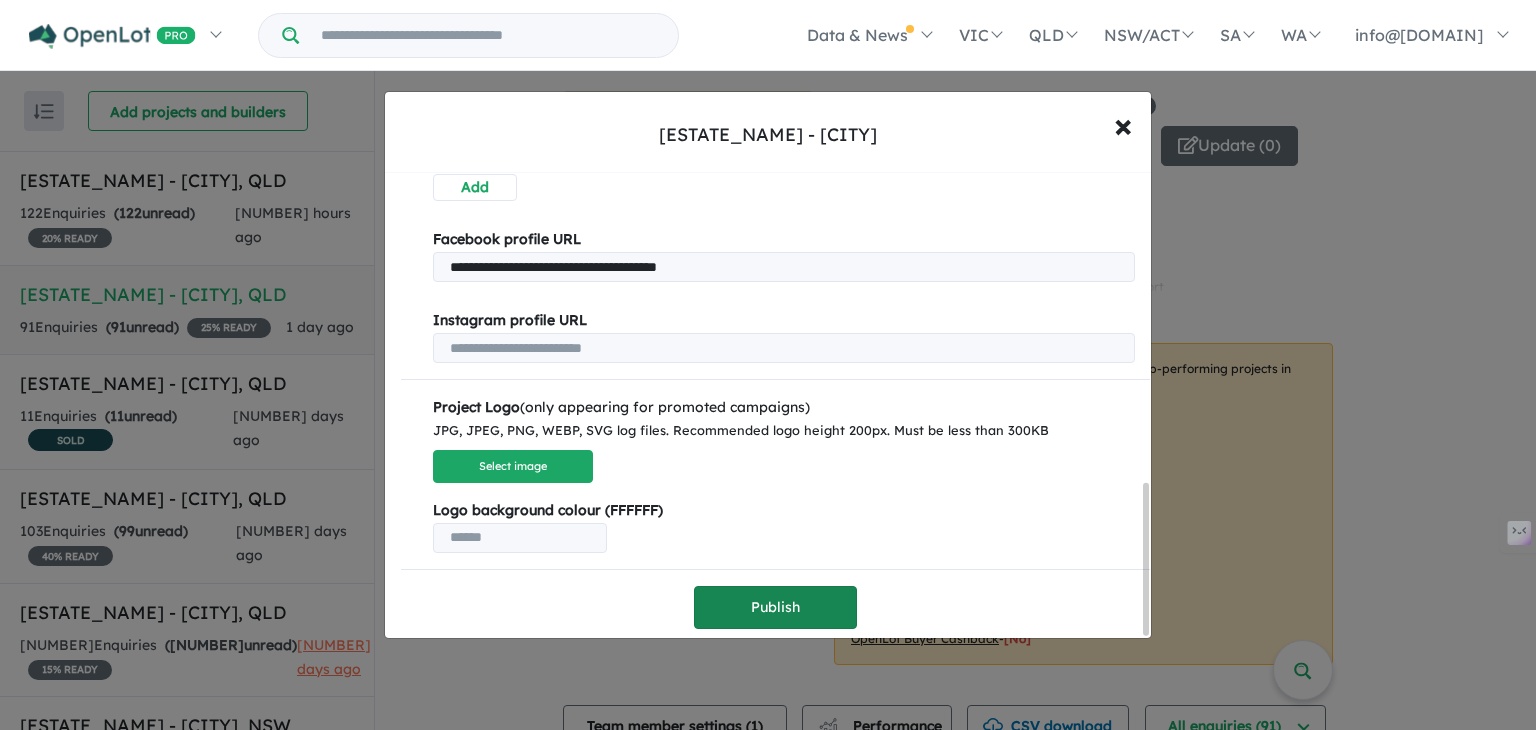 type on "**********" 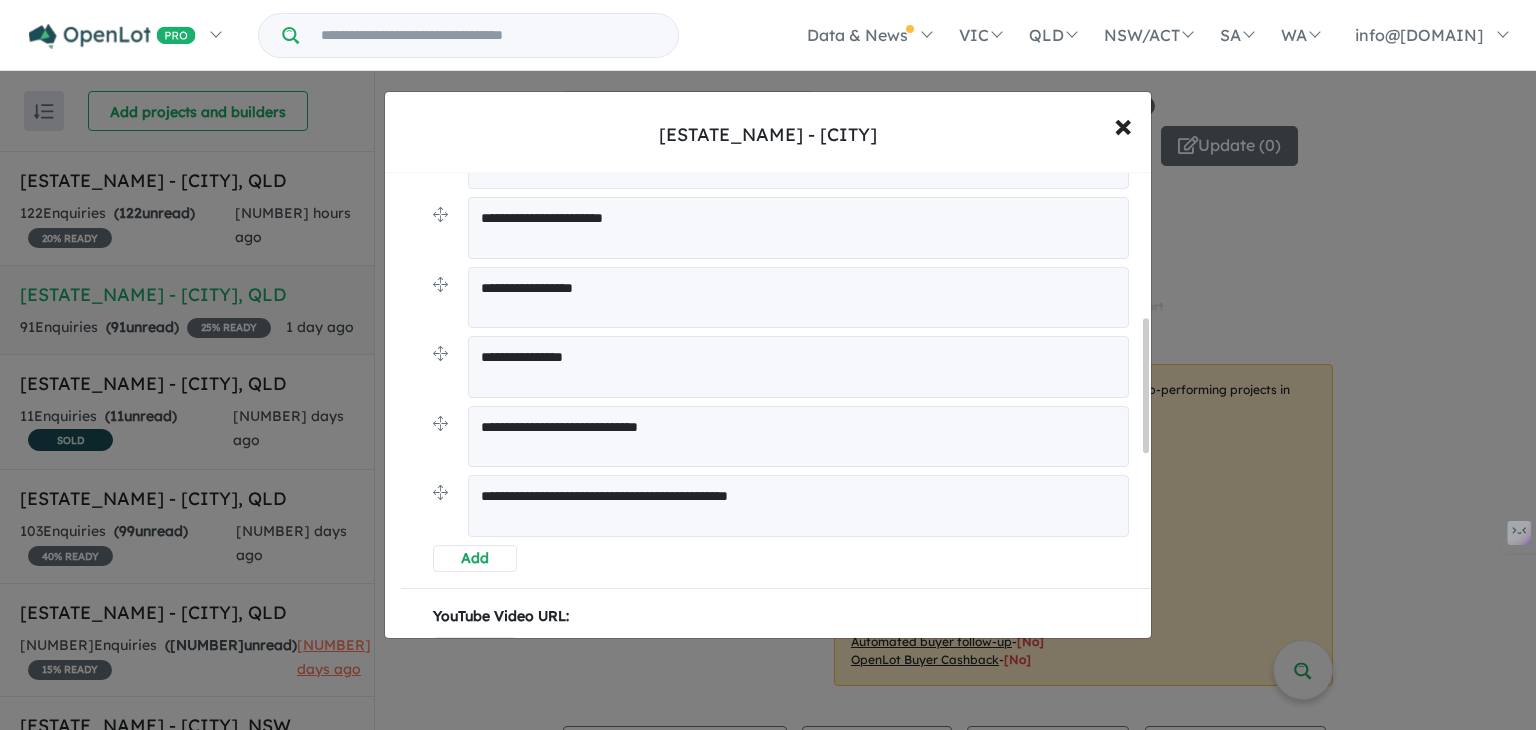 scroll, scrollTop: 700, scrollLeft: 0, axis: vertical 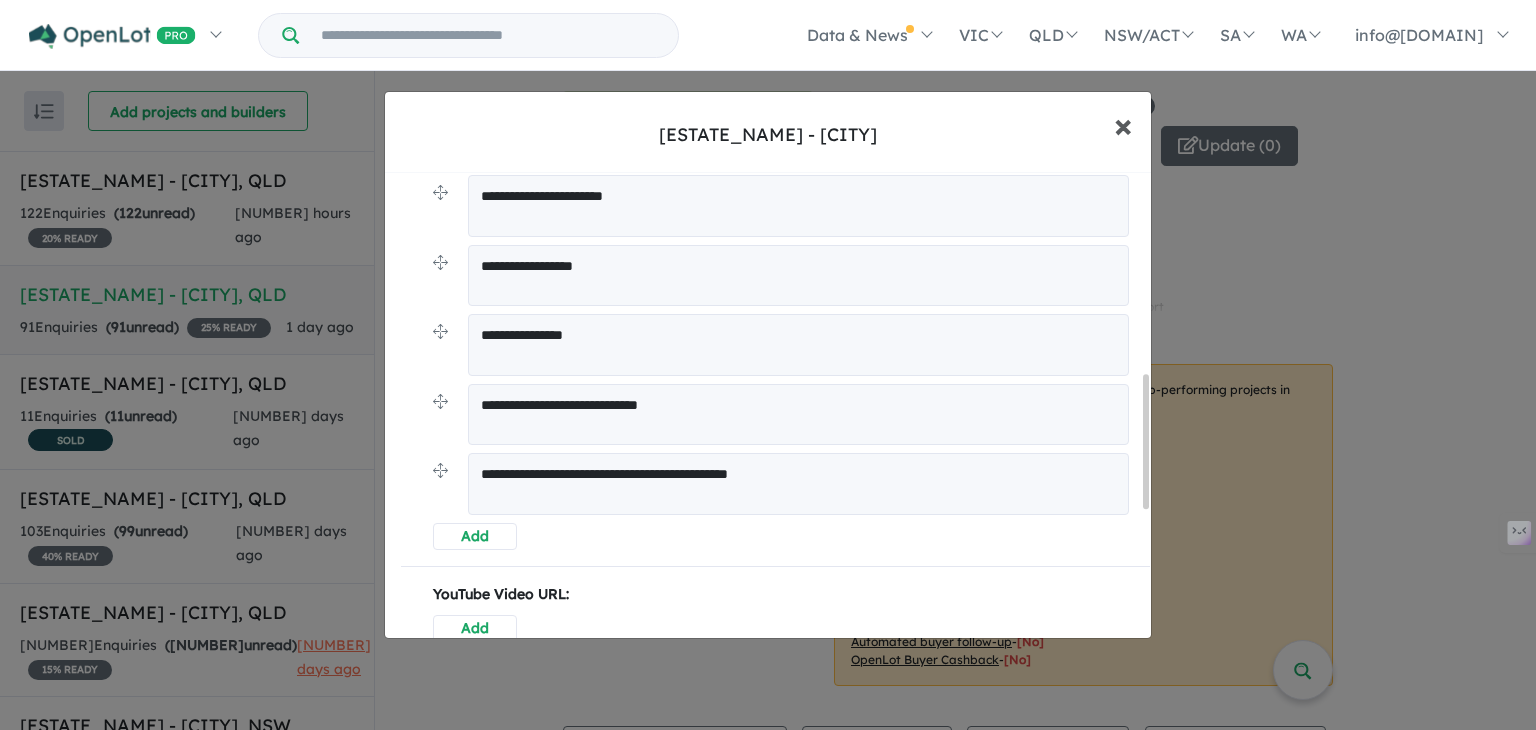 click on "×" at bounding box center (1123, 124) 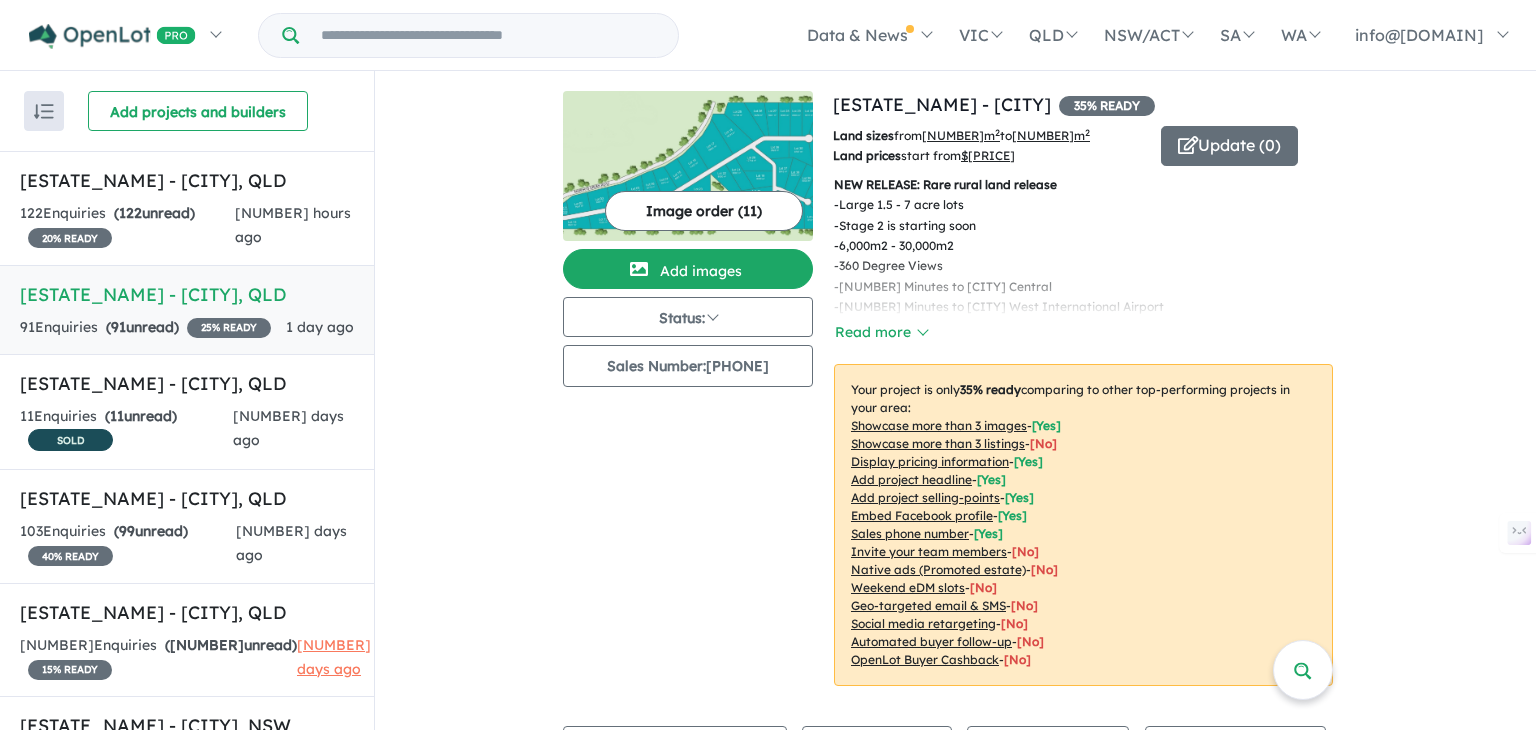 scroll, scrollTop: 0, scrollLeft: 0, axis: both 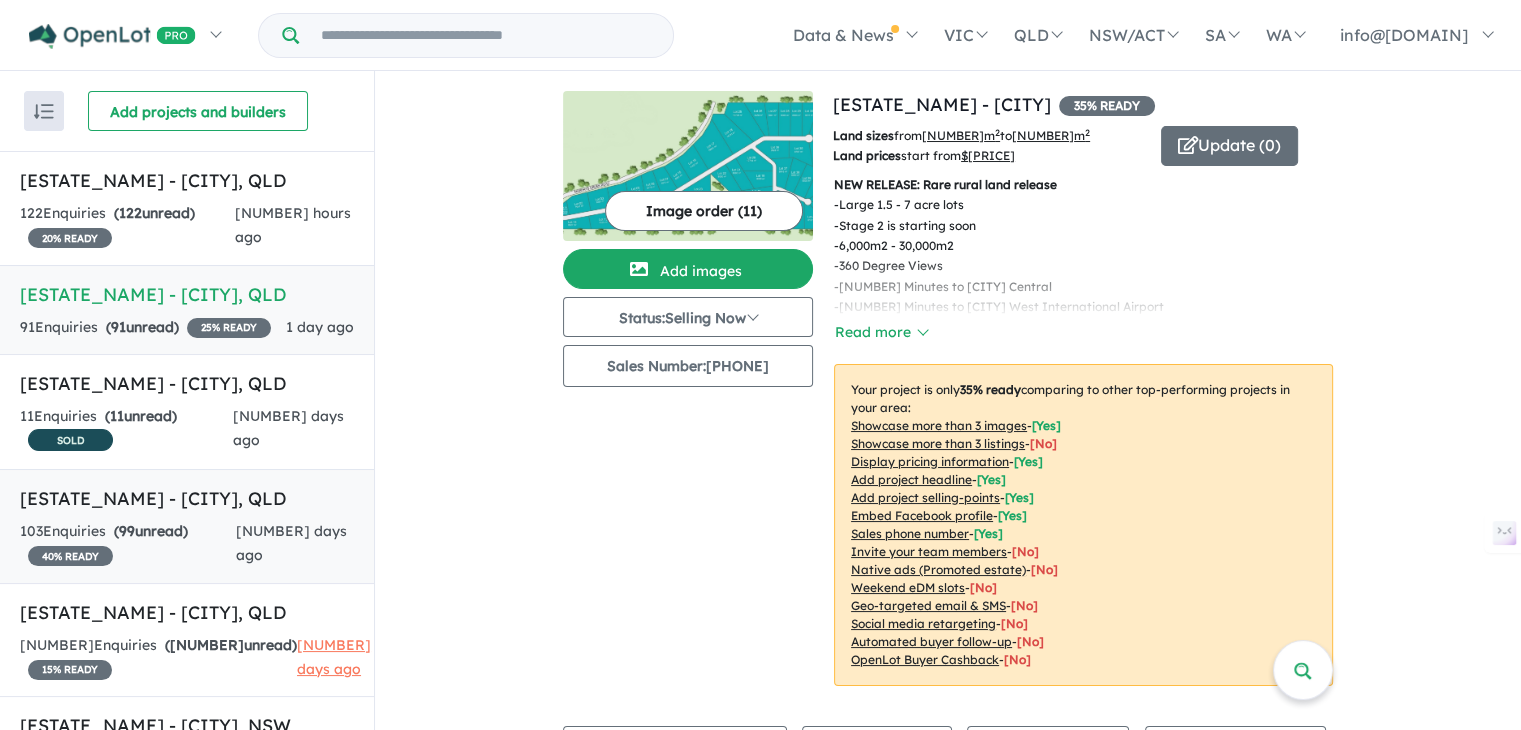 click on "[ESTATE_NAME] - [CITY], [STATE]" at bounding box center (187, 498) 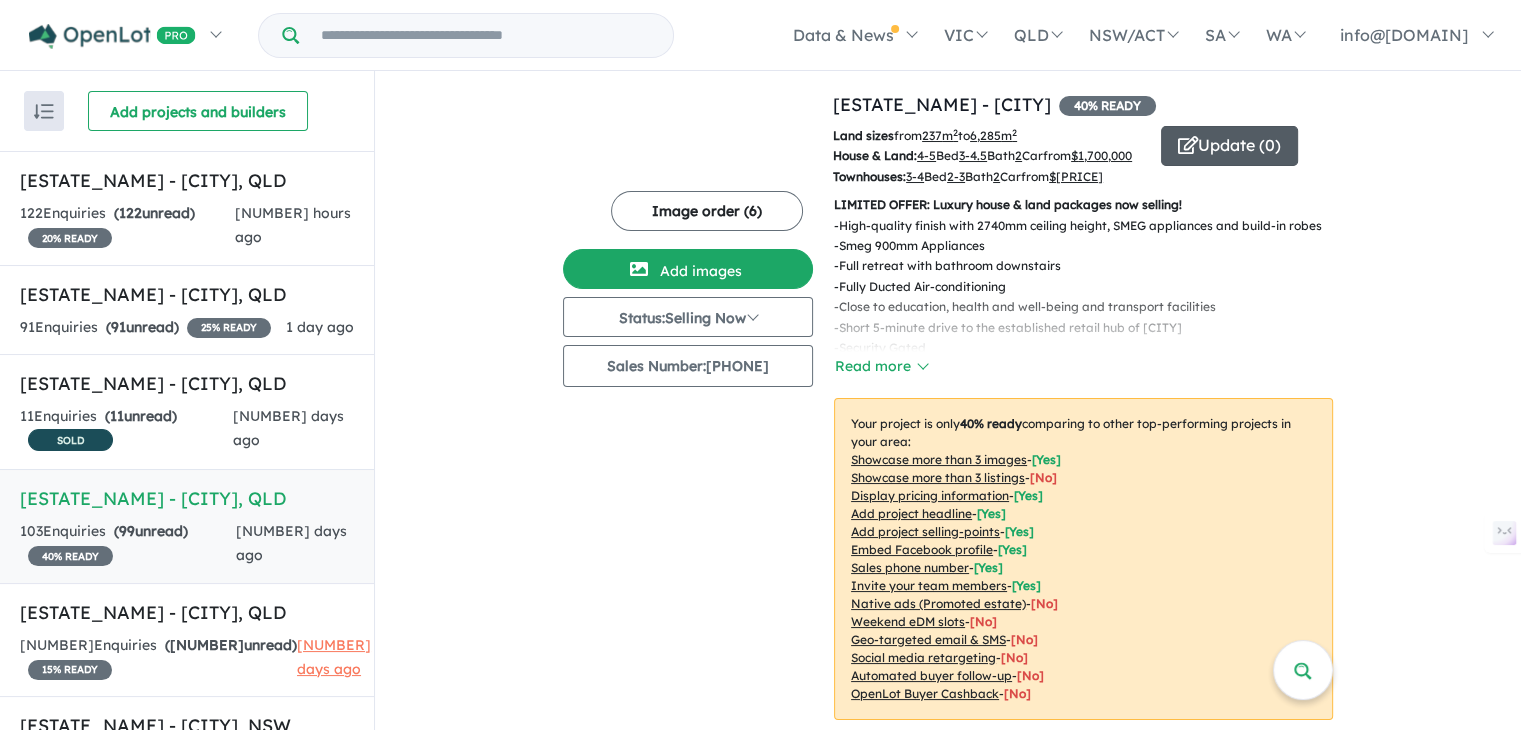click on "Update ( 0 )" at bounding box center [1229, 146] 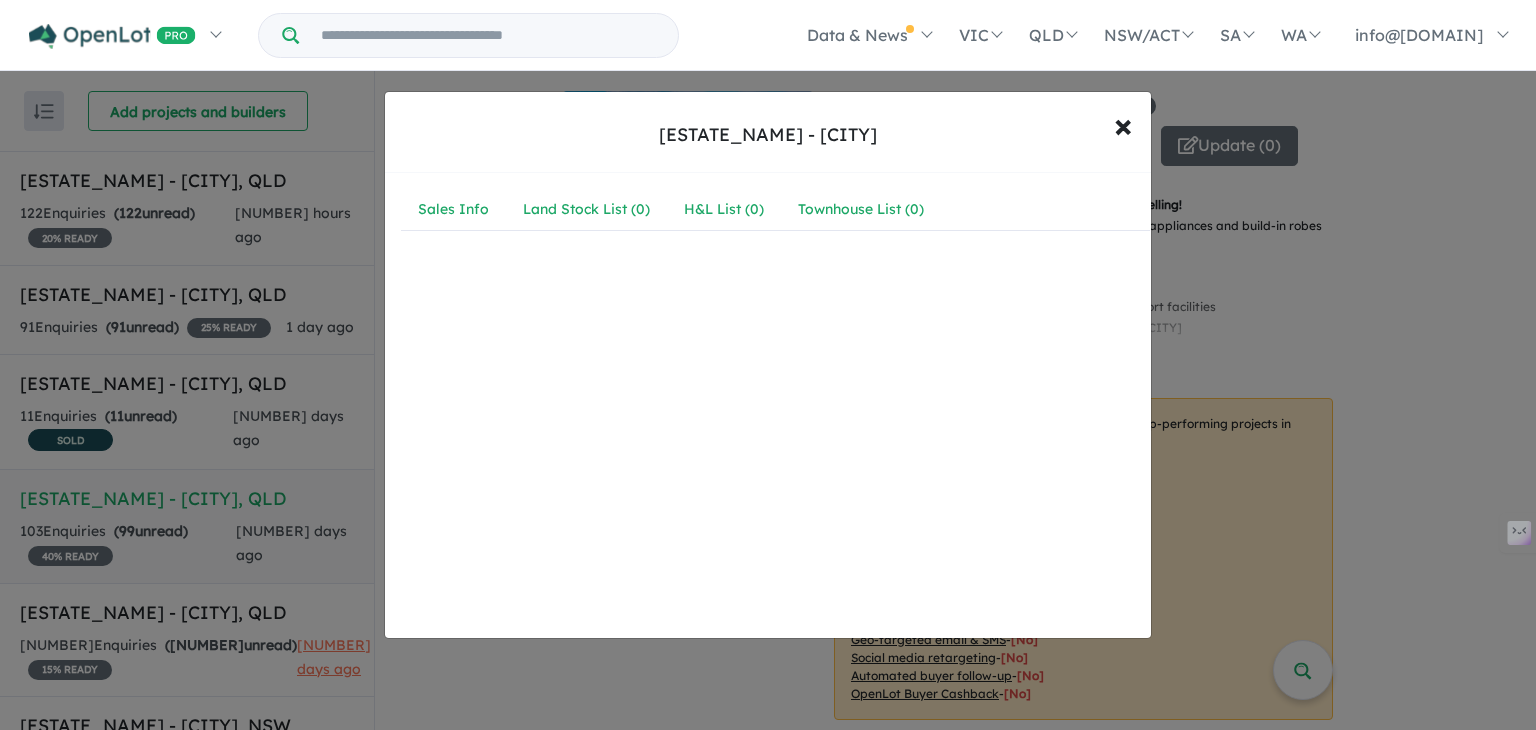click on "Sales Info   Land Stock List ( 0 )   H&L List ( 0 )   Townhouse List ( 0 )" at bounding box center (768, 135) 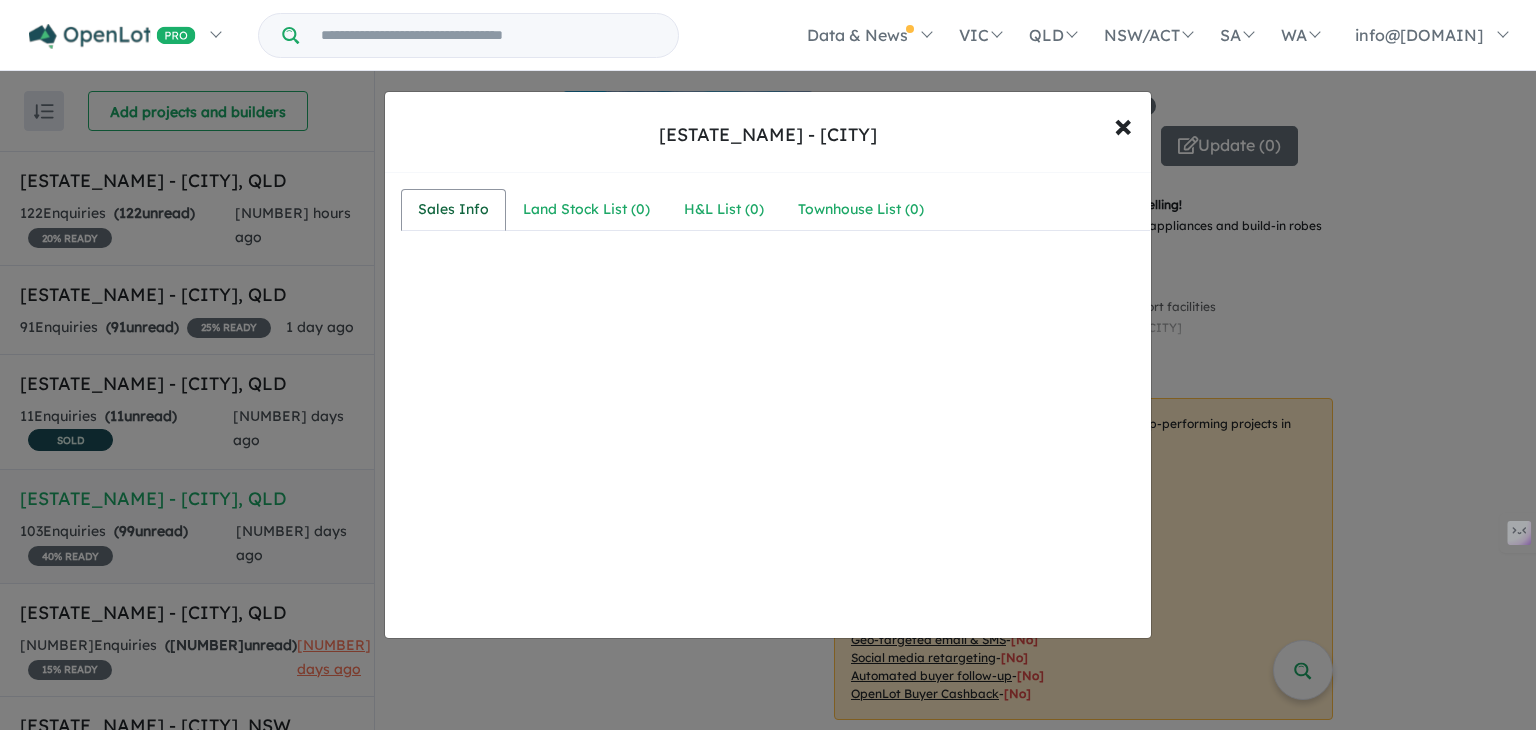 click on "Sales Info" at bounding box center [453, 210] 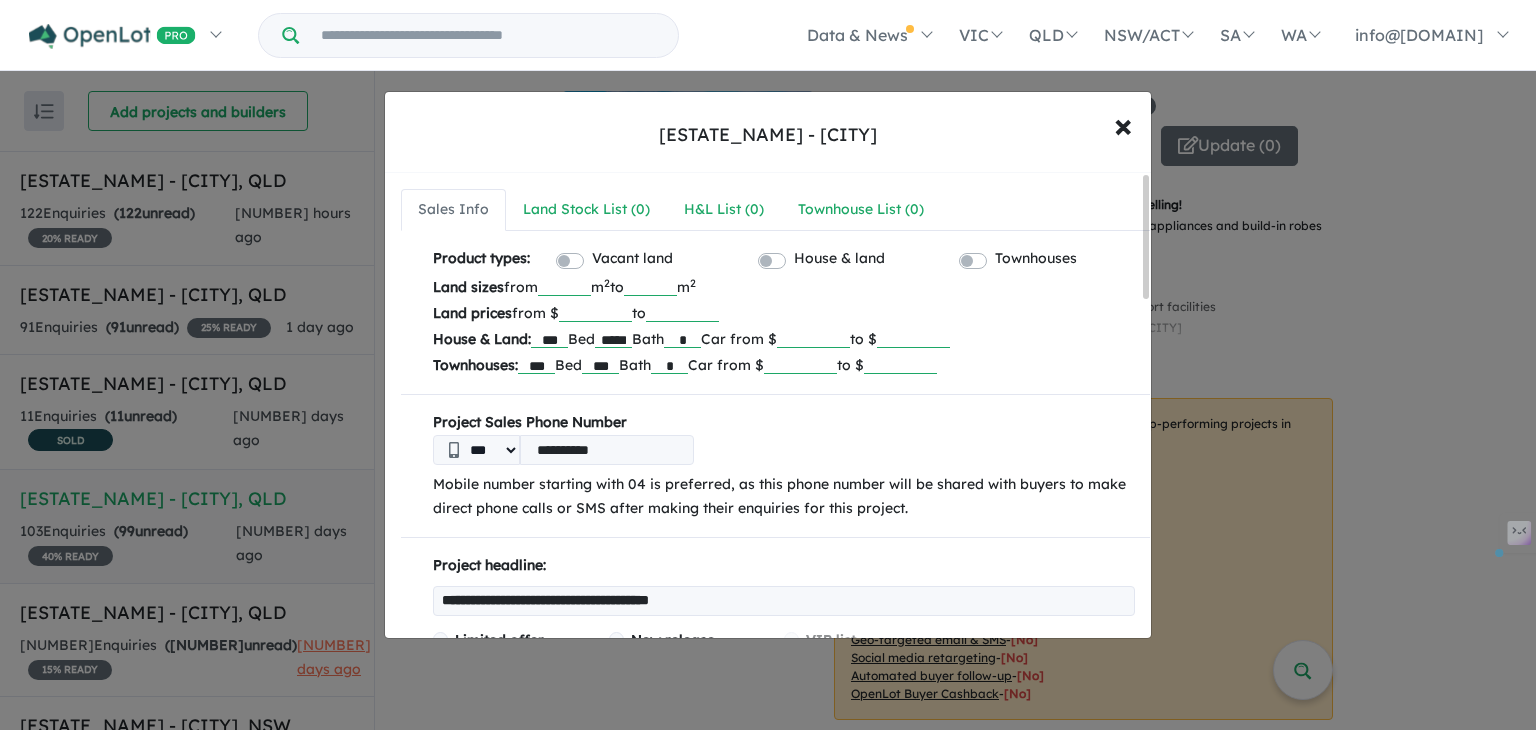drag, startPoint x: 592, startPoint y: 285, endPoint x: 572, endPoint y: 286, distance: 20.024984 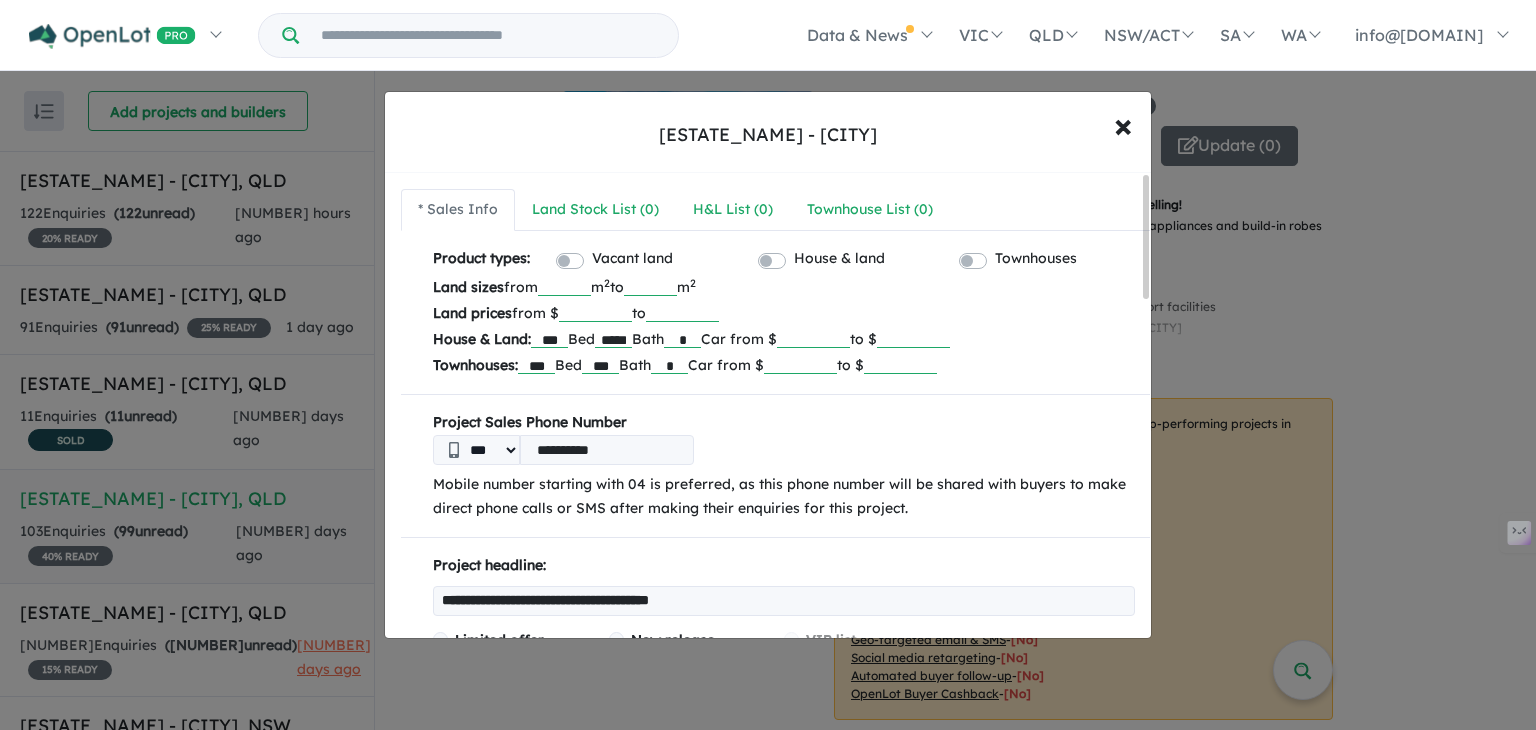 type on "***" 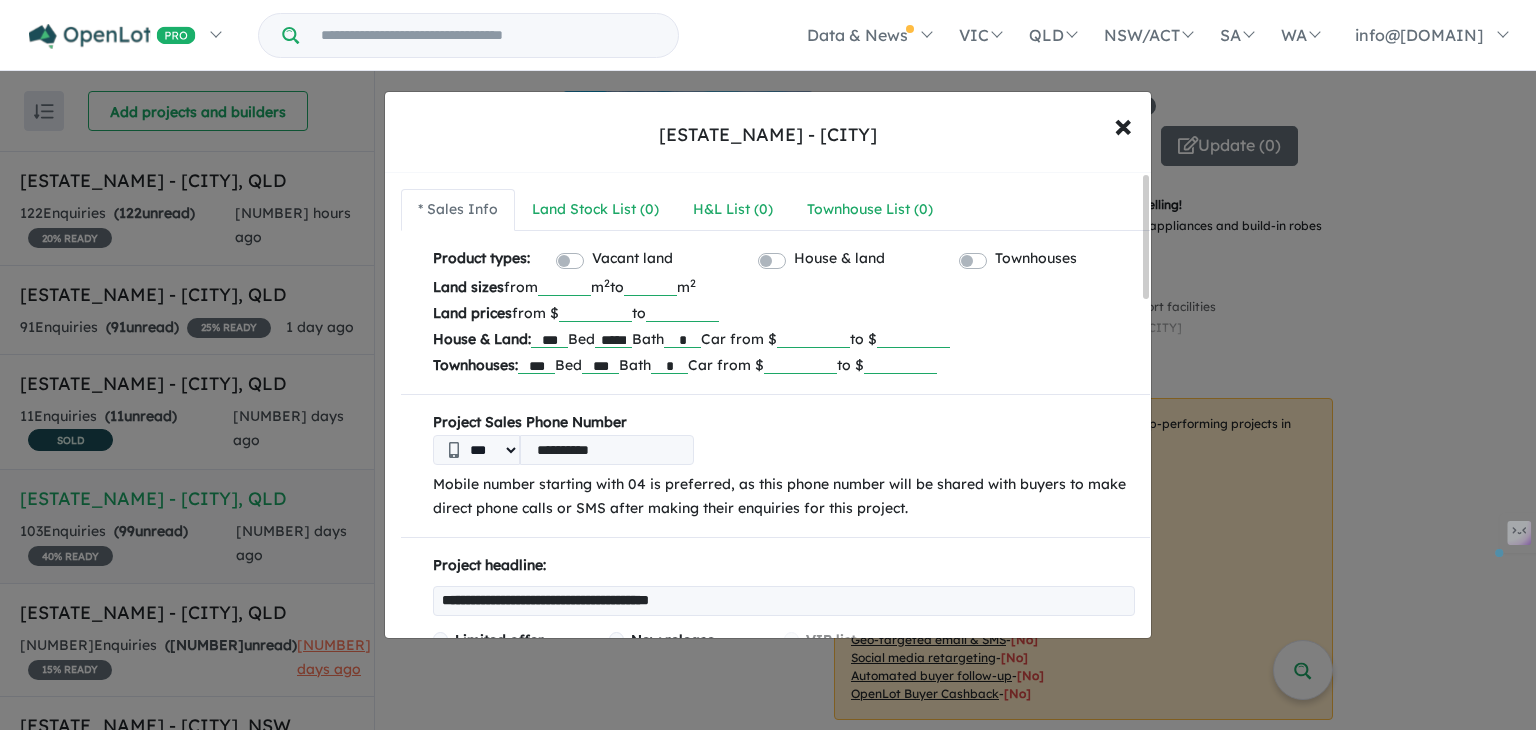 drag, startPoint x: 704, startPoint y: 285, endPoint x: 672, endPoint y: 287, distance: 32.06244 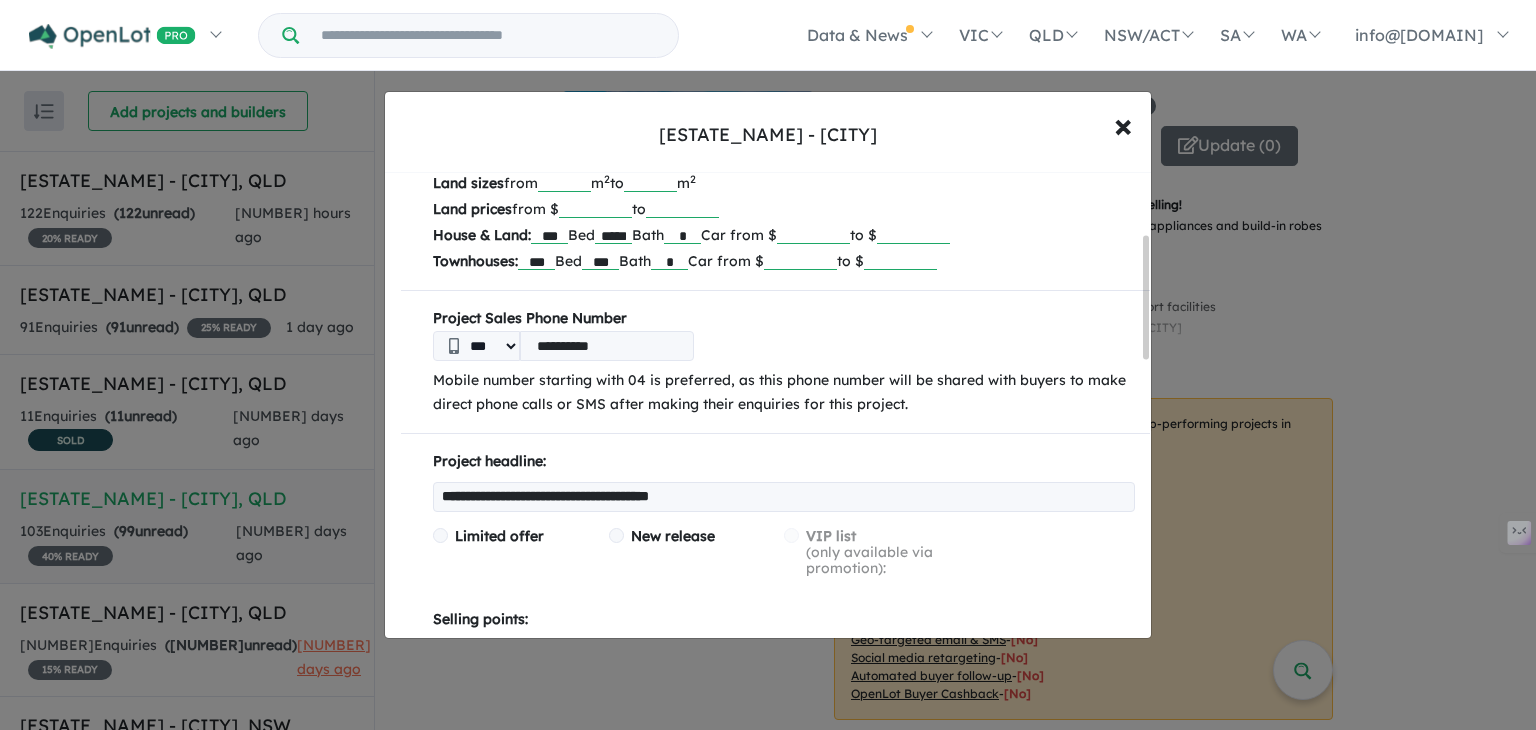 scroll, scrollTop: 0, scrollLeft: 0, axis: both 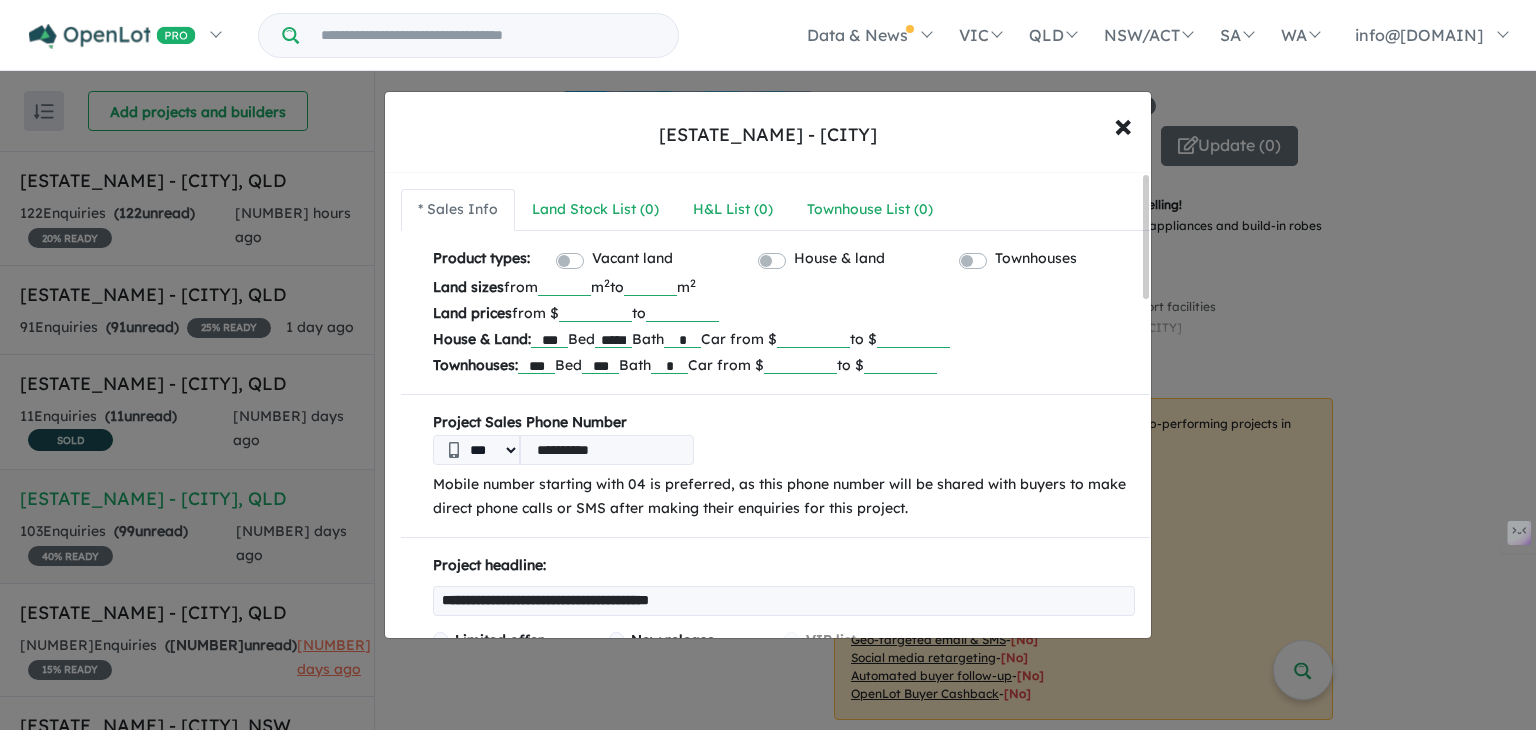 type on "****" 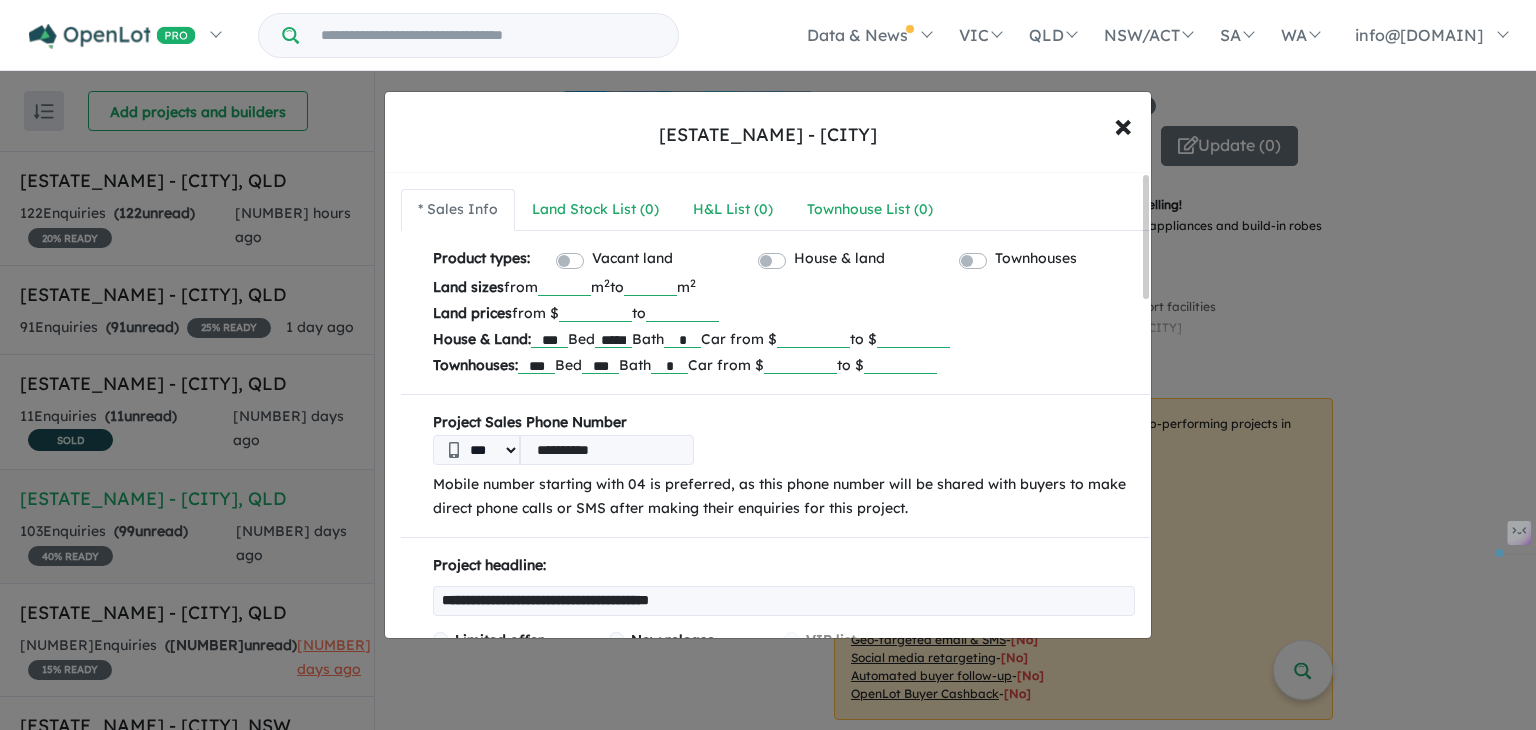 drag, startPoint x: 833, startPoint y: 334, endPoint x: 822, endPoint y: 334, distance: 11 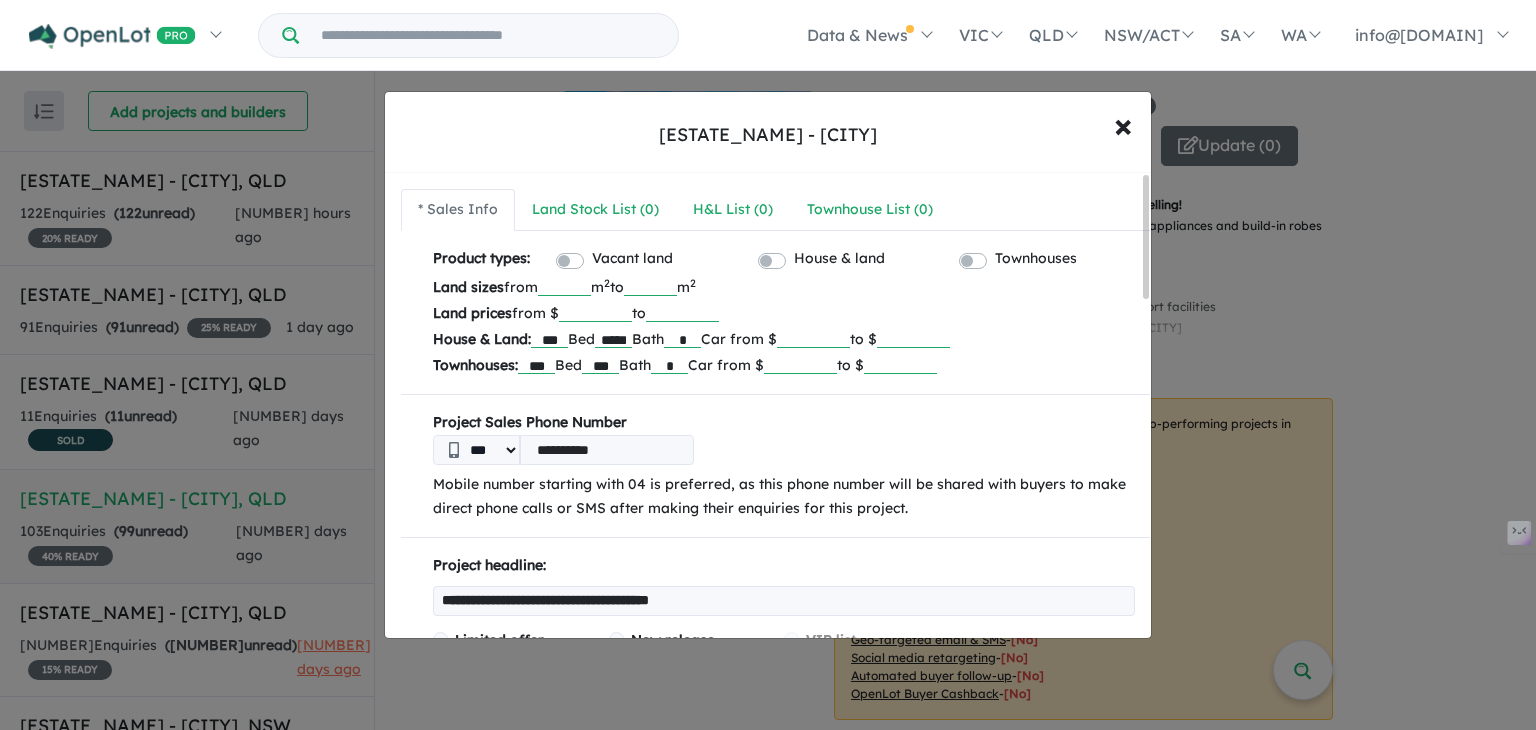 type on "*******" 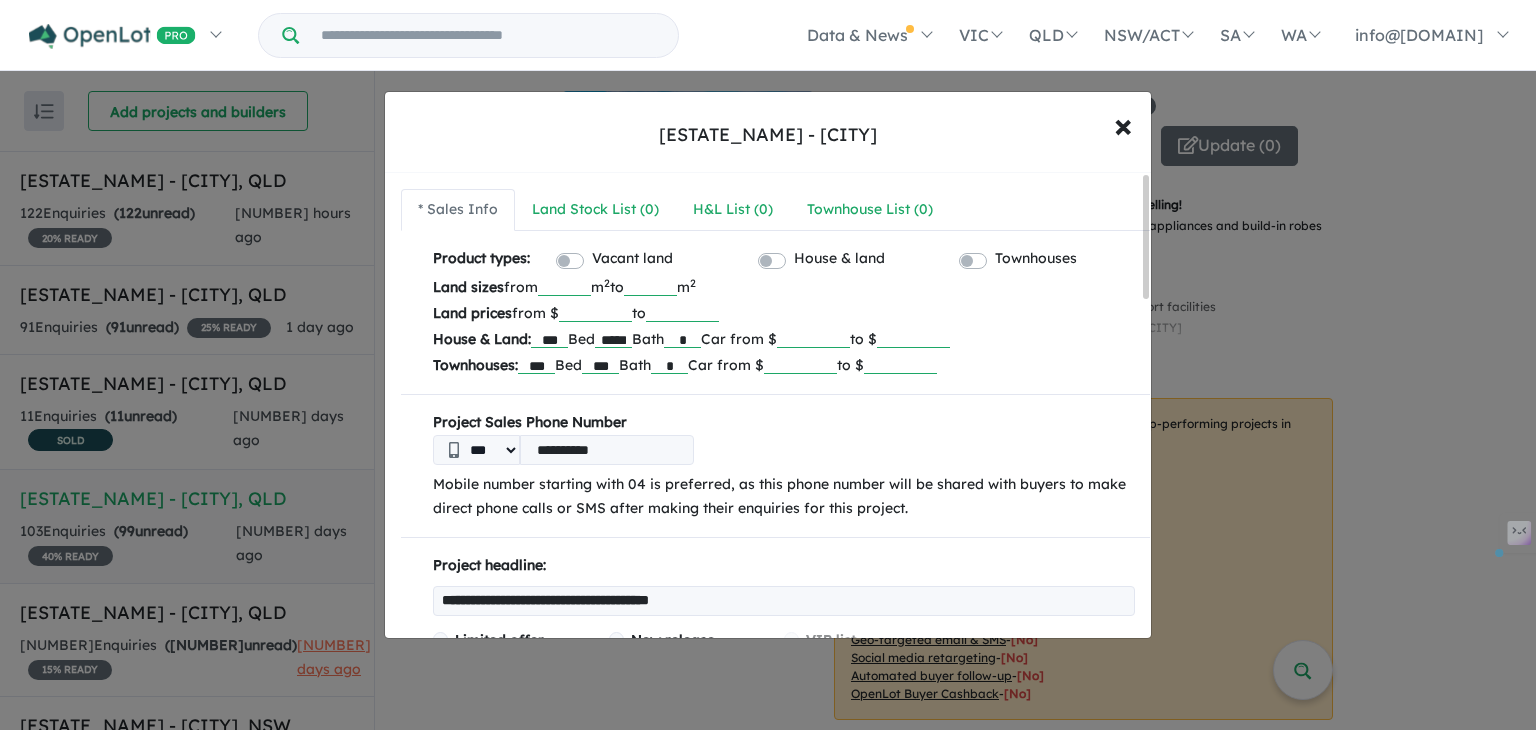 click on "*******" at bounding box center (800, 364) 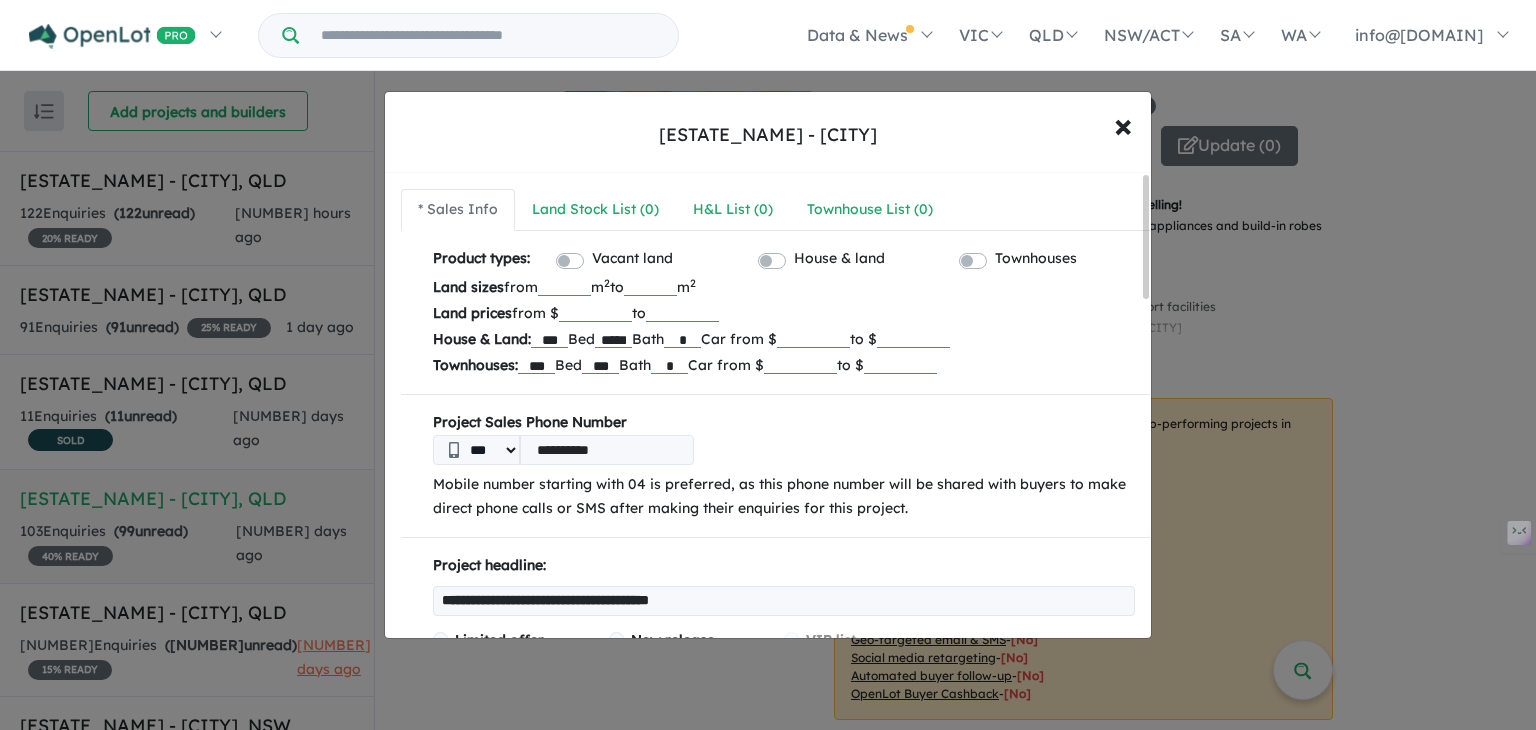 type on "*******" 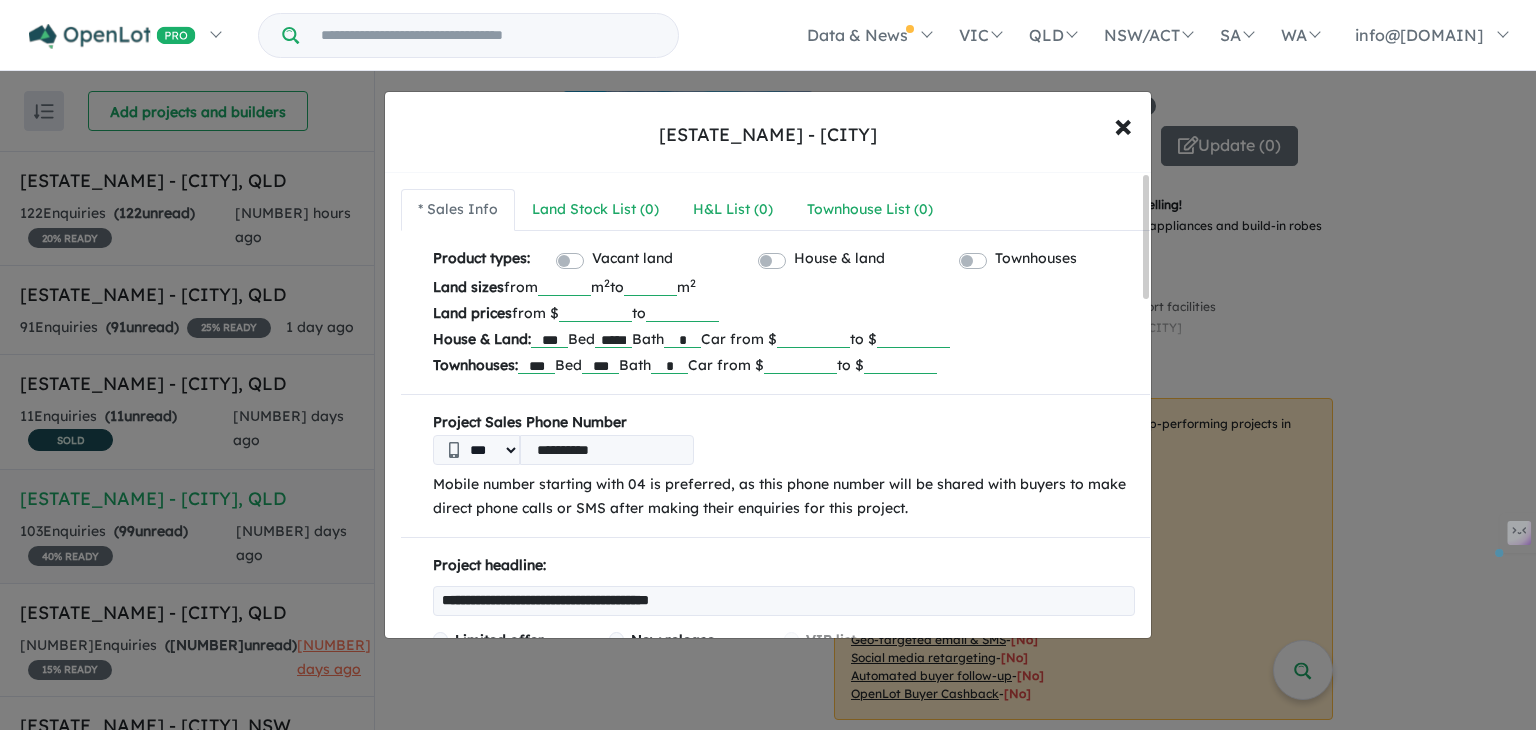 click on "*******" at bounding box center [813, 338] 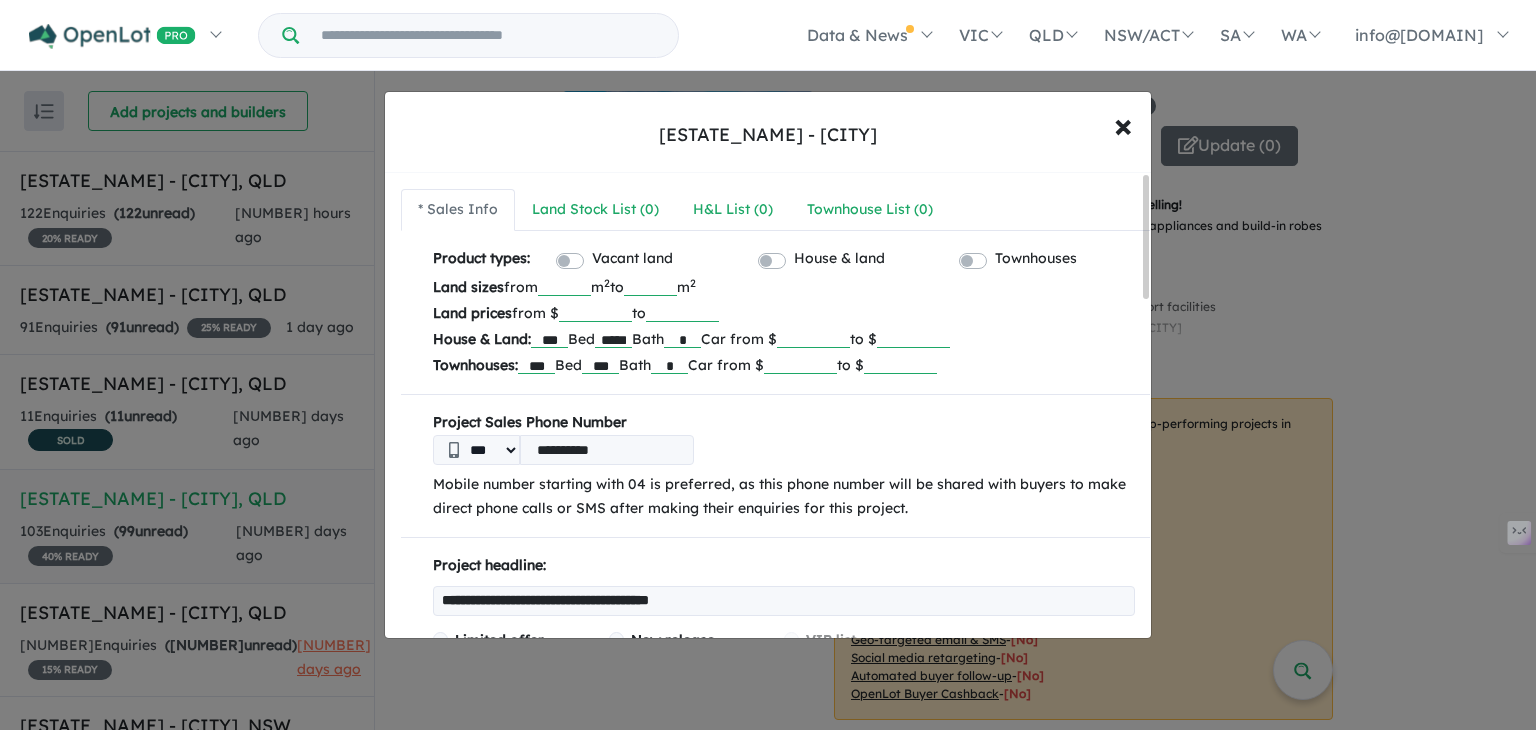 type on "*******" 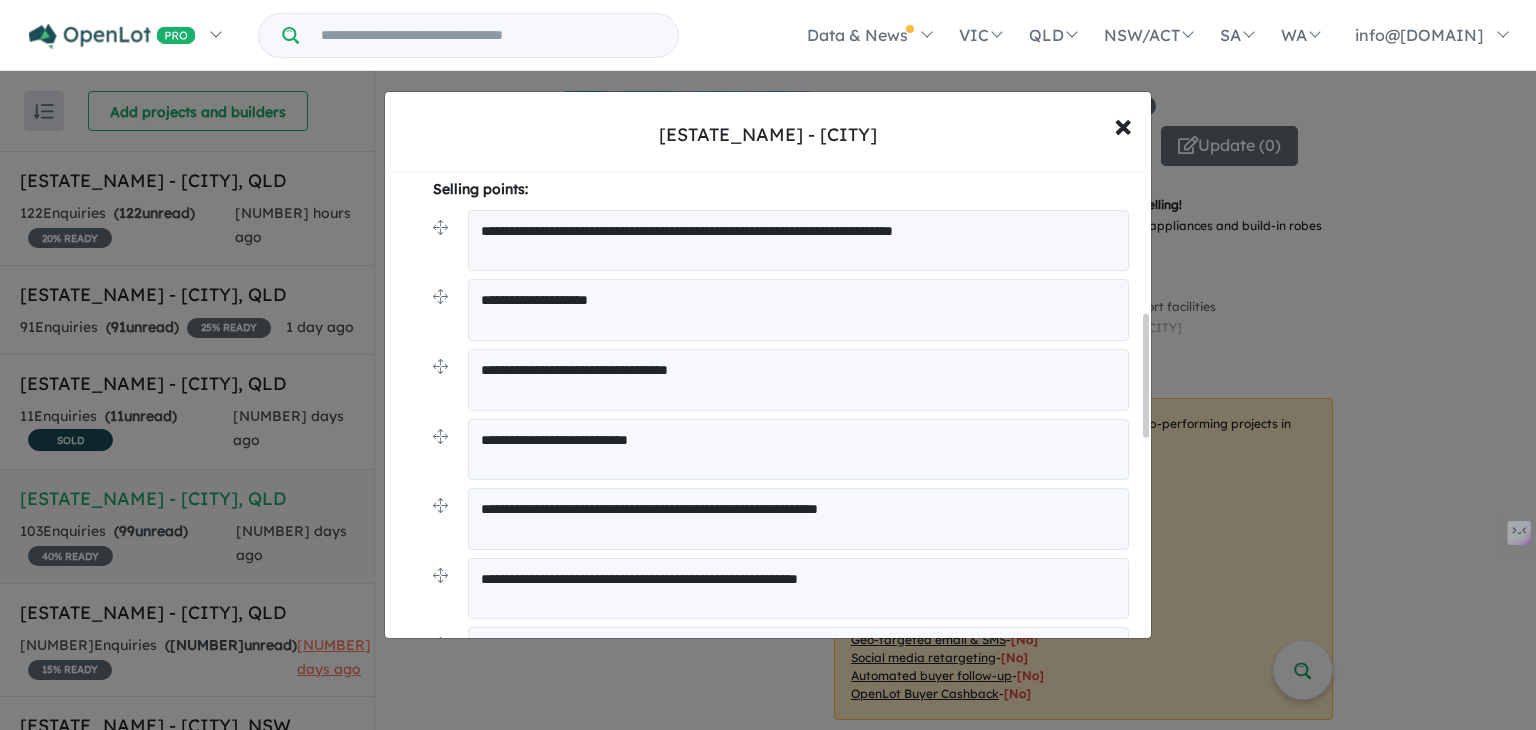 scroll, scrollTop: 500, scrollLeft: 0, axis: vertical 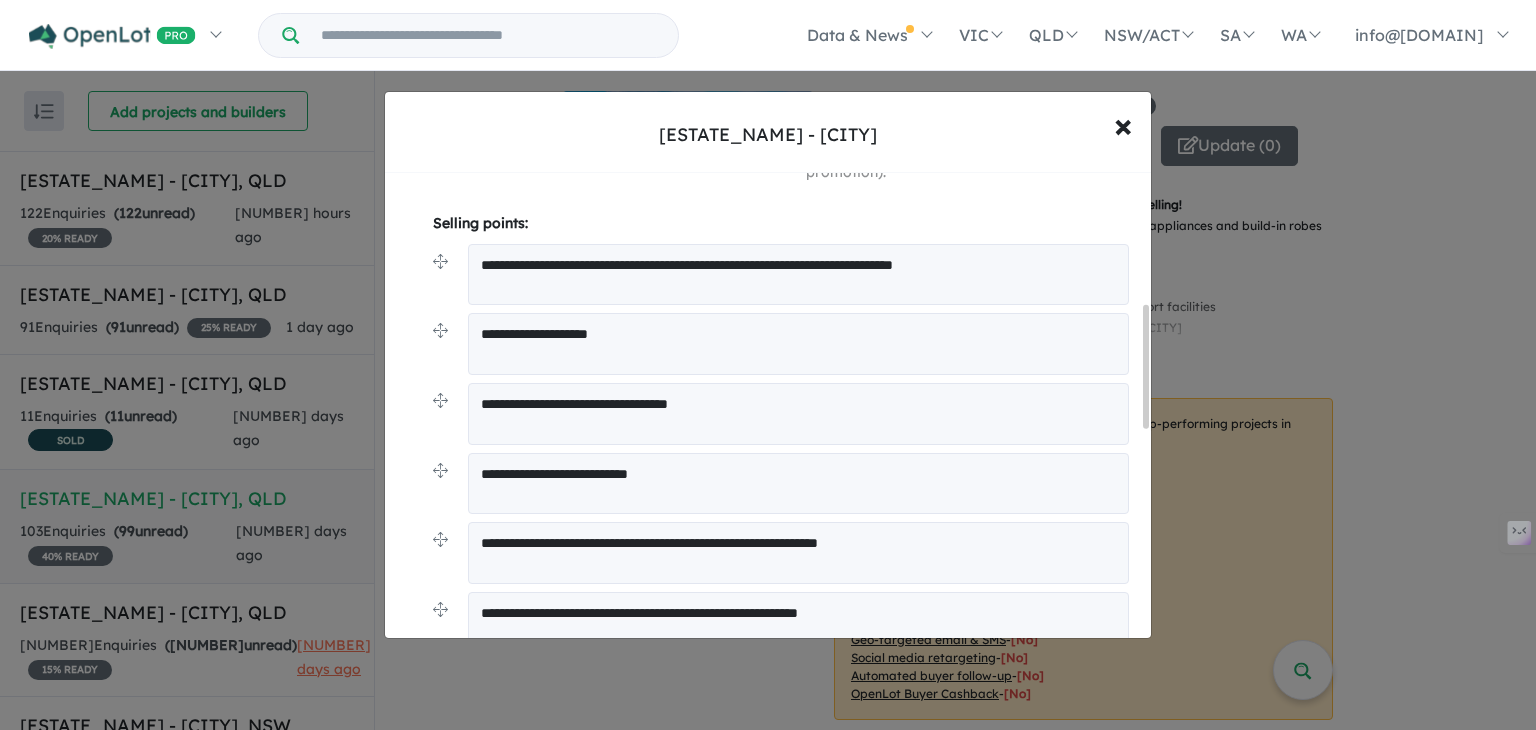 type on "*******" 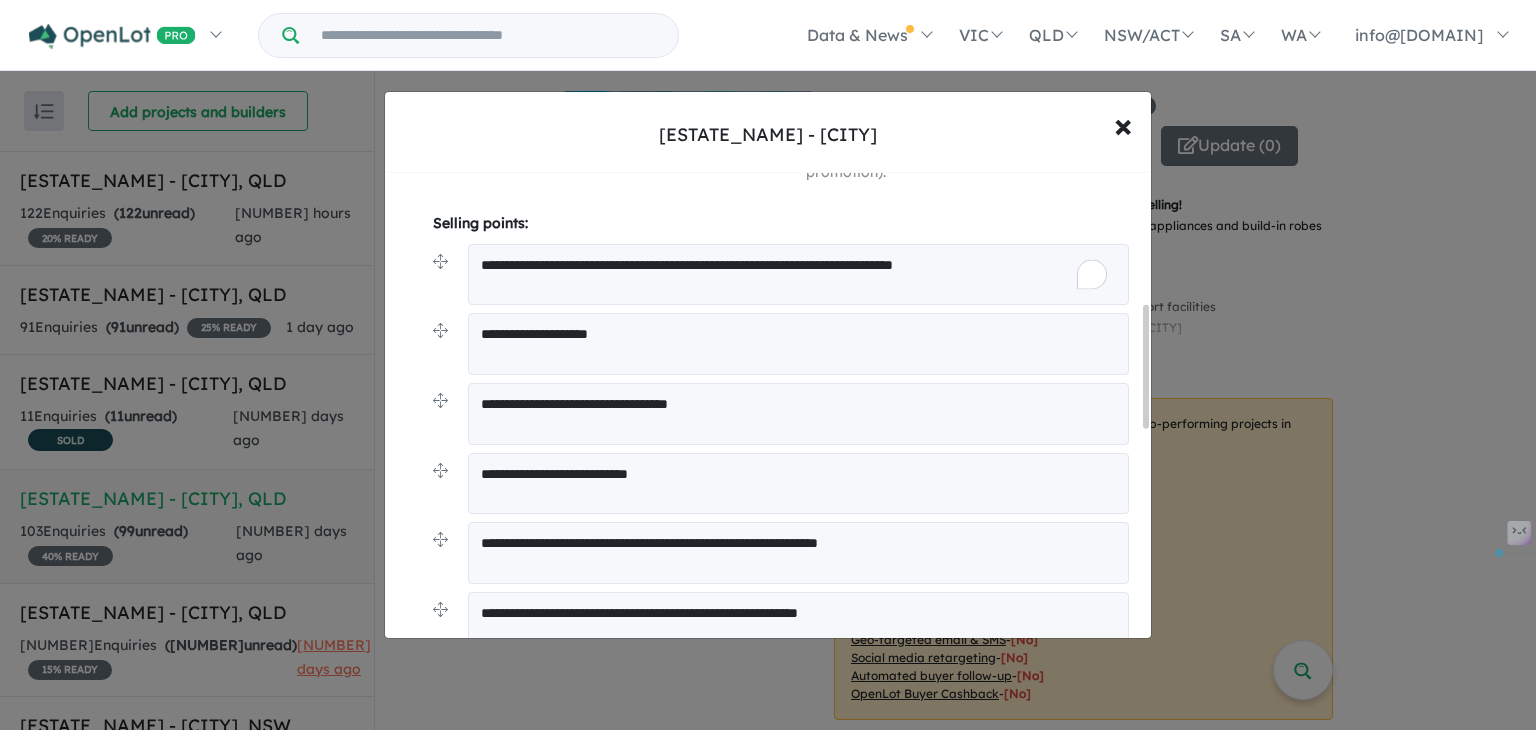 drag, startPoint x: 1044, startPoint y: 268, endPoint x: 824, endPoint y: 266, distance: 220.0091 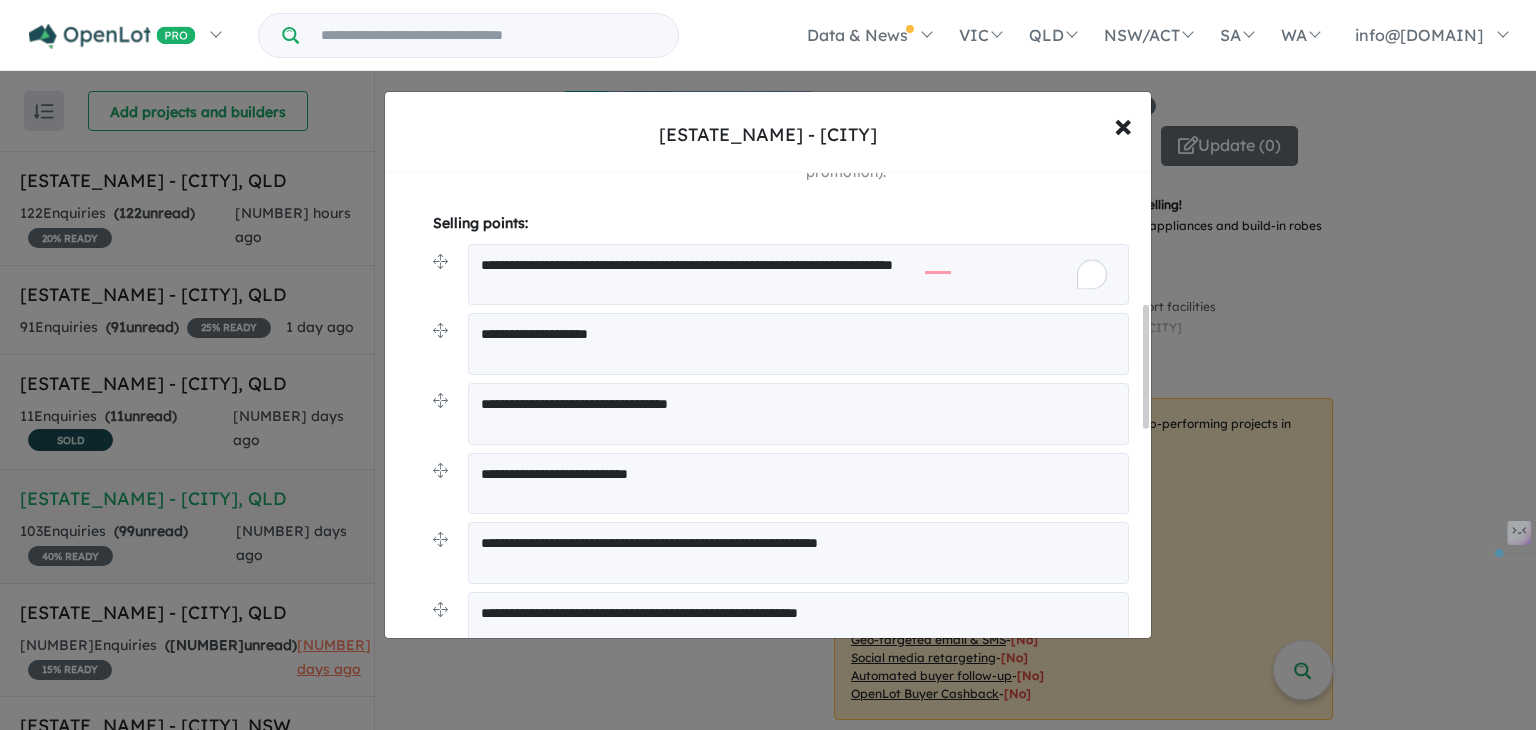 drag, startPoint x: 805, startPoint y: 264, endPoint x: 1047, endPoint y: 263, distance: 242.00206 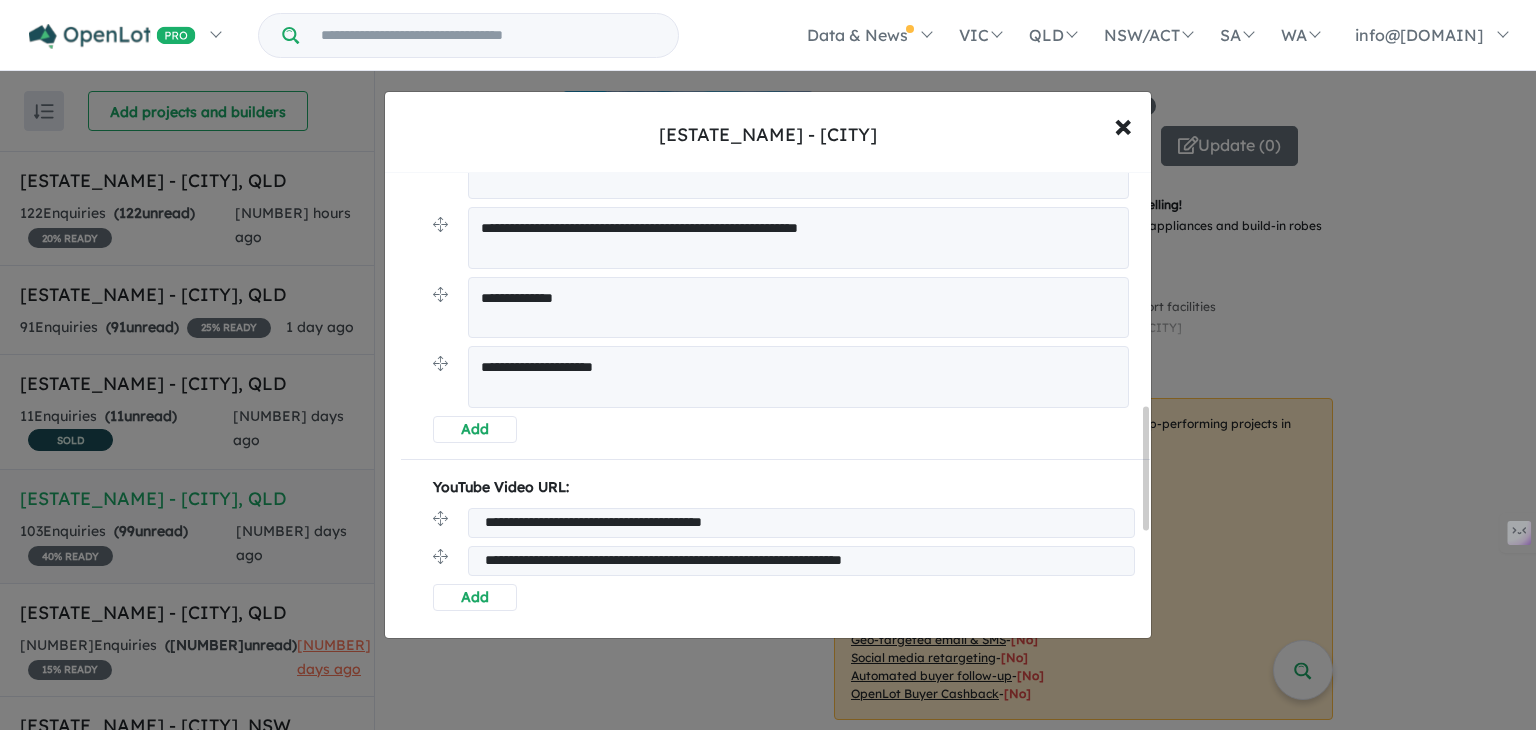 scroll, scrollTop: 900, scrollLeft: 0, axis: vertical 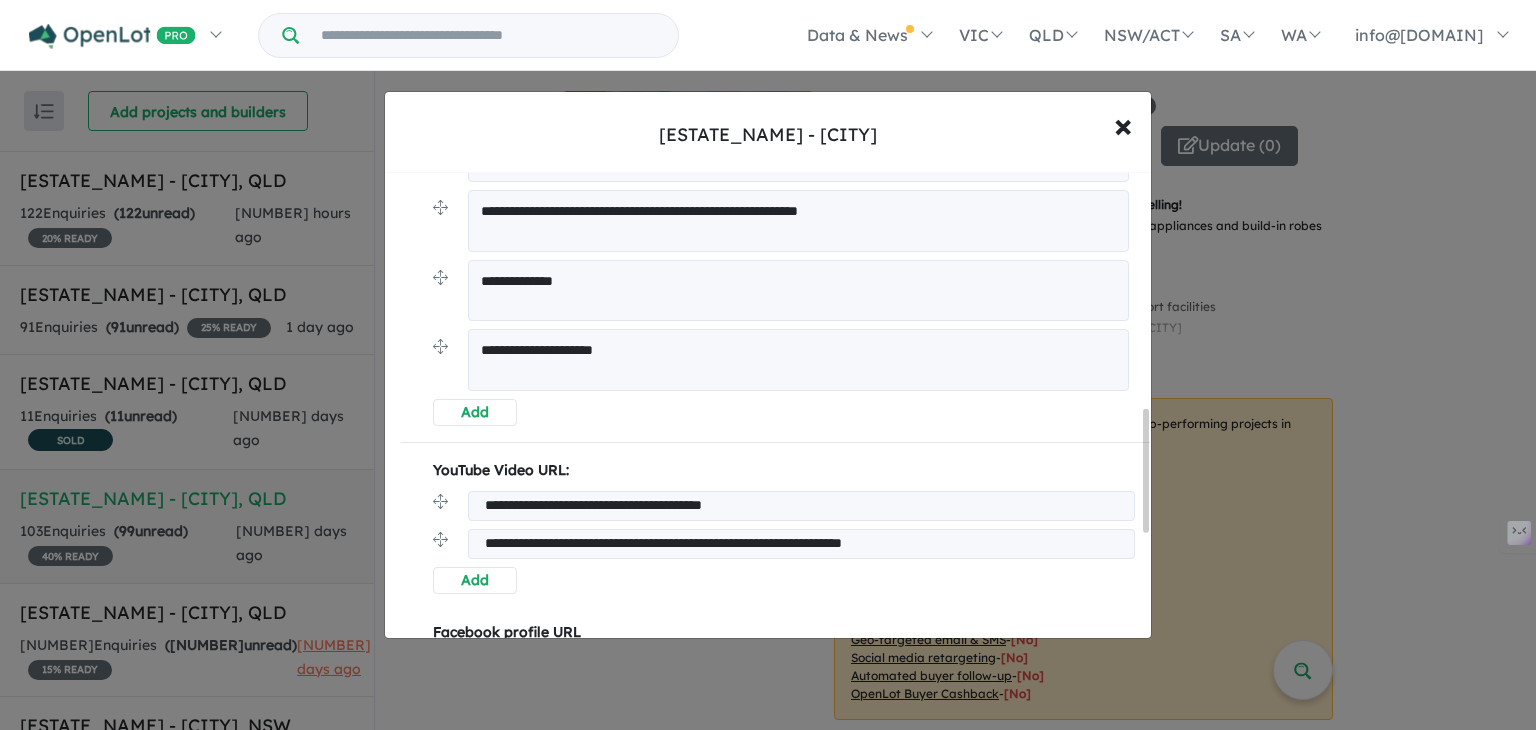 type on "**********" 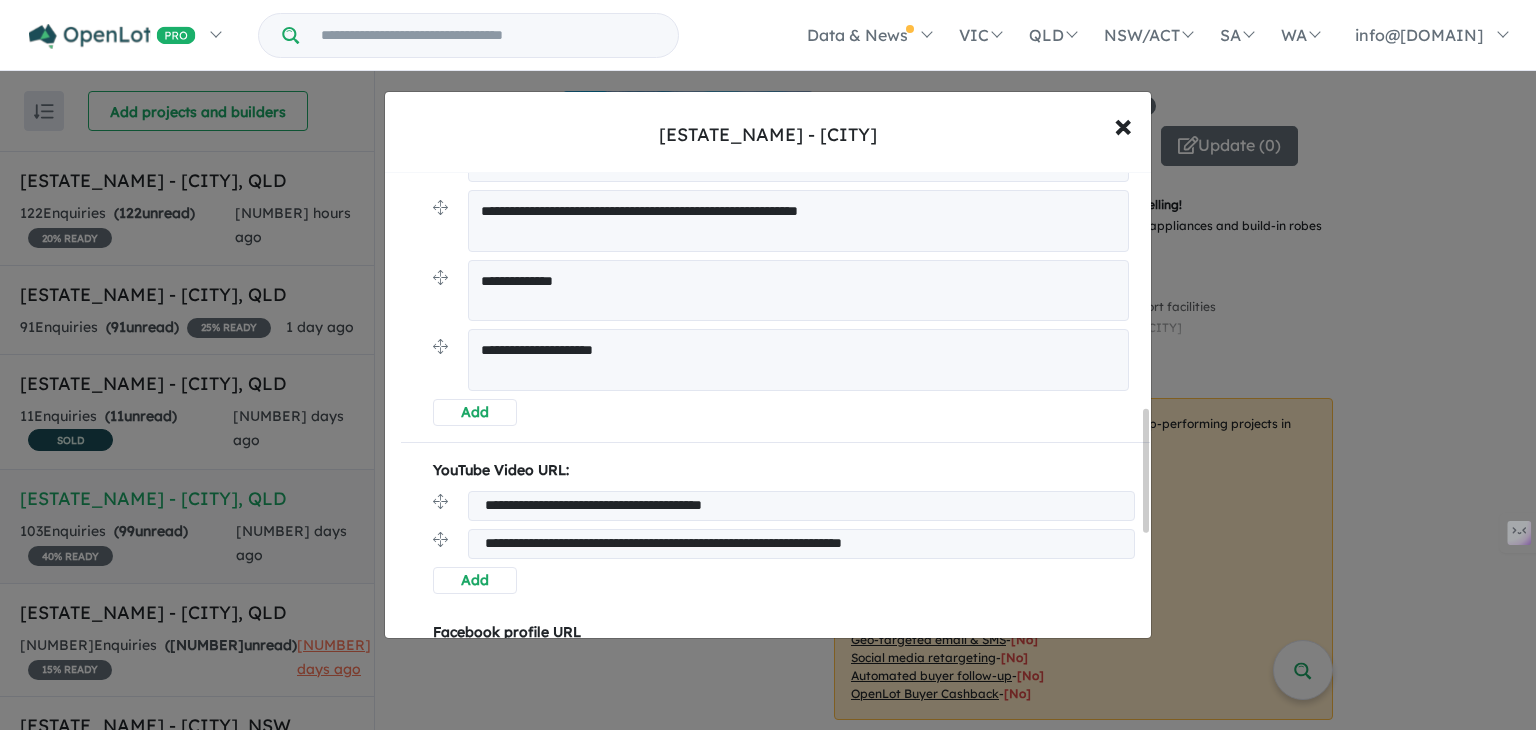 click on "**********" at bounding box center [798, 291] 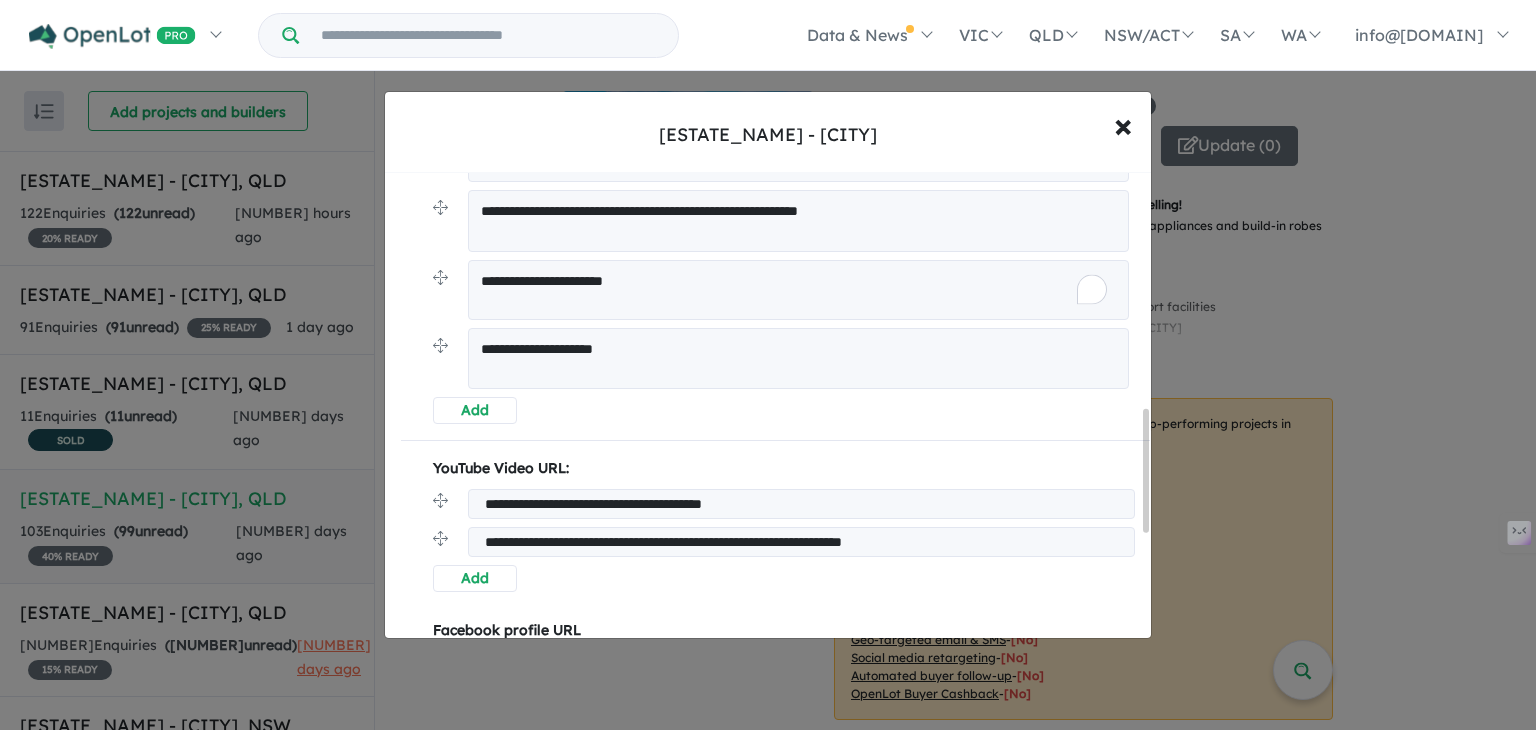 type on "**********" 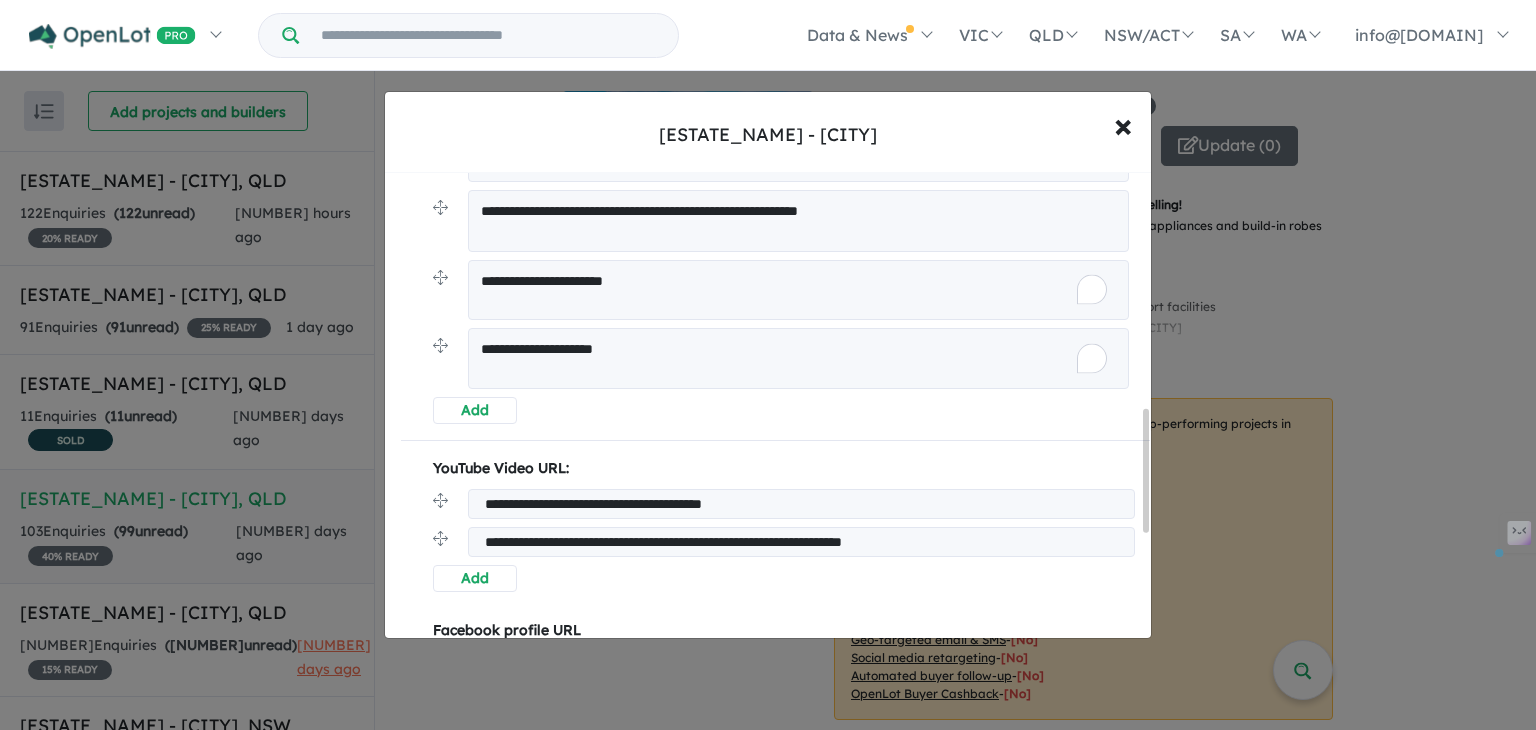 drag, startPoint x: 520, startPoint y: 351, endPoint x: 473, endPoint y: 349, distance: 47.042534 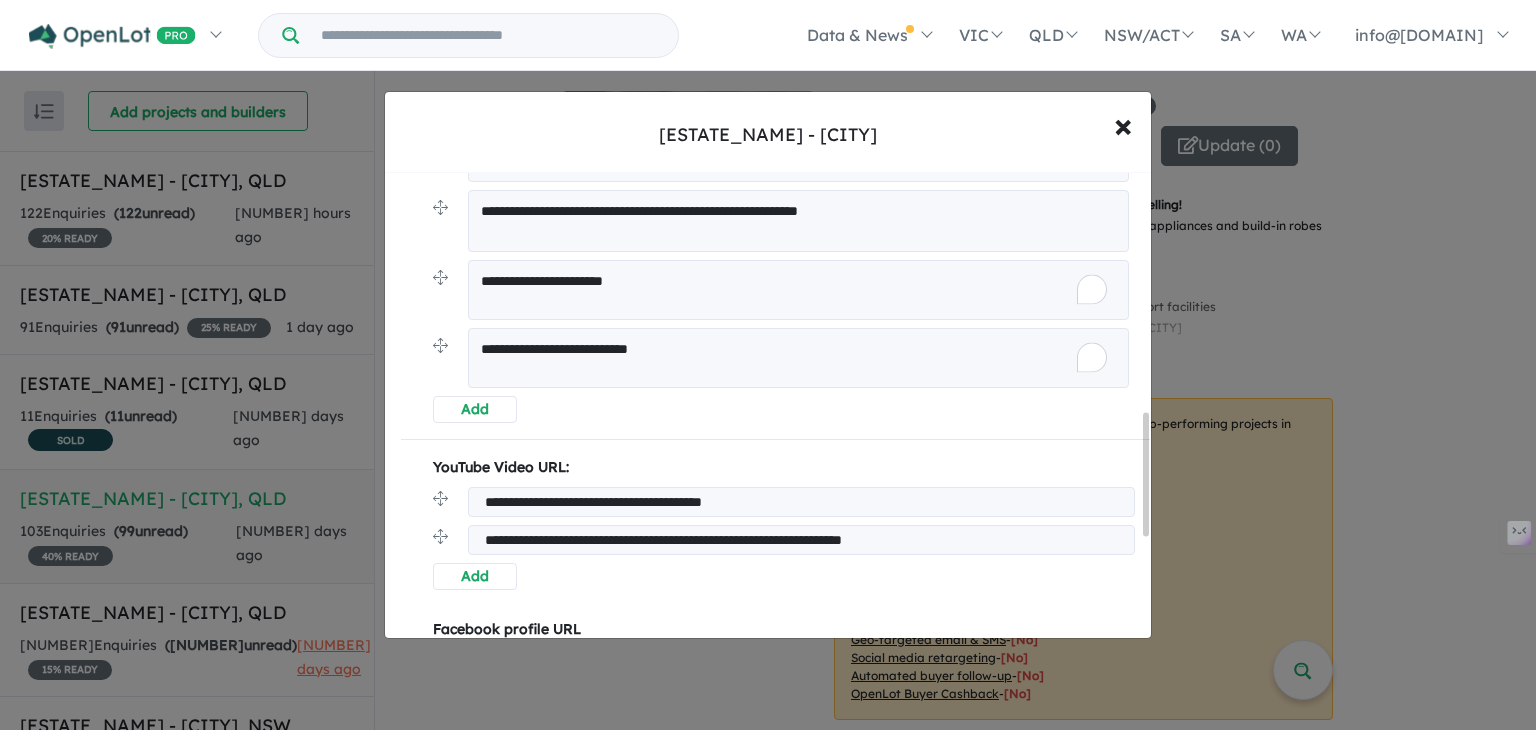 scroll, scrollTop: 1000, scrollLeft: 0, axis: vertical 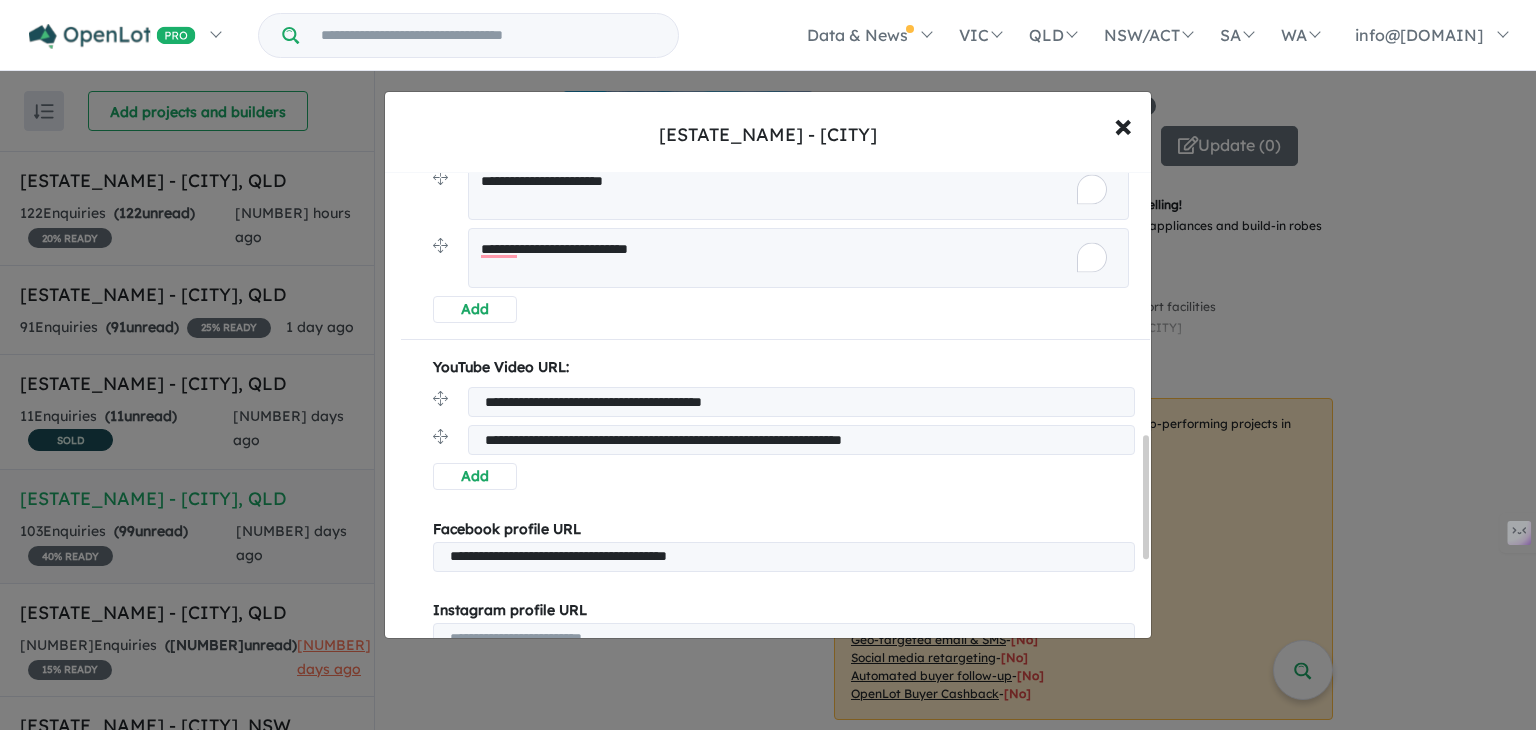 type on "**********" 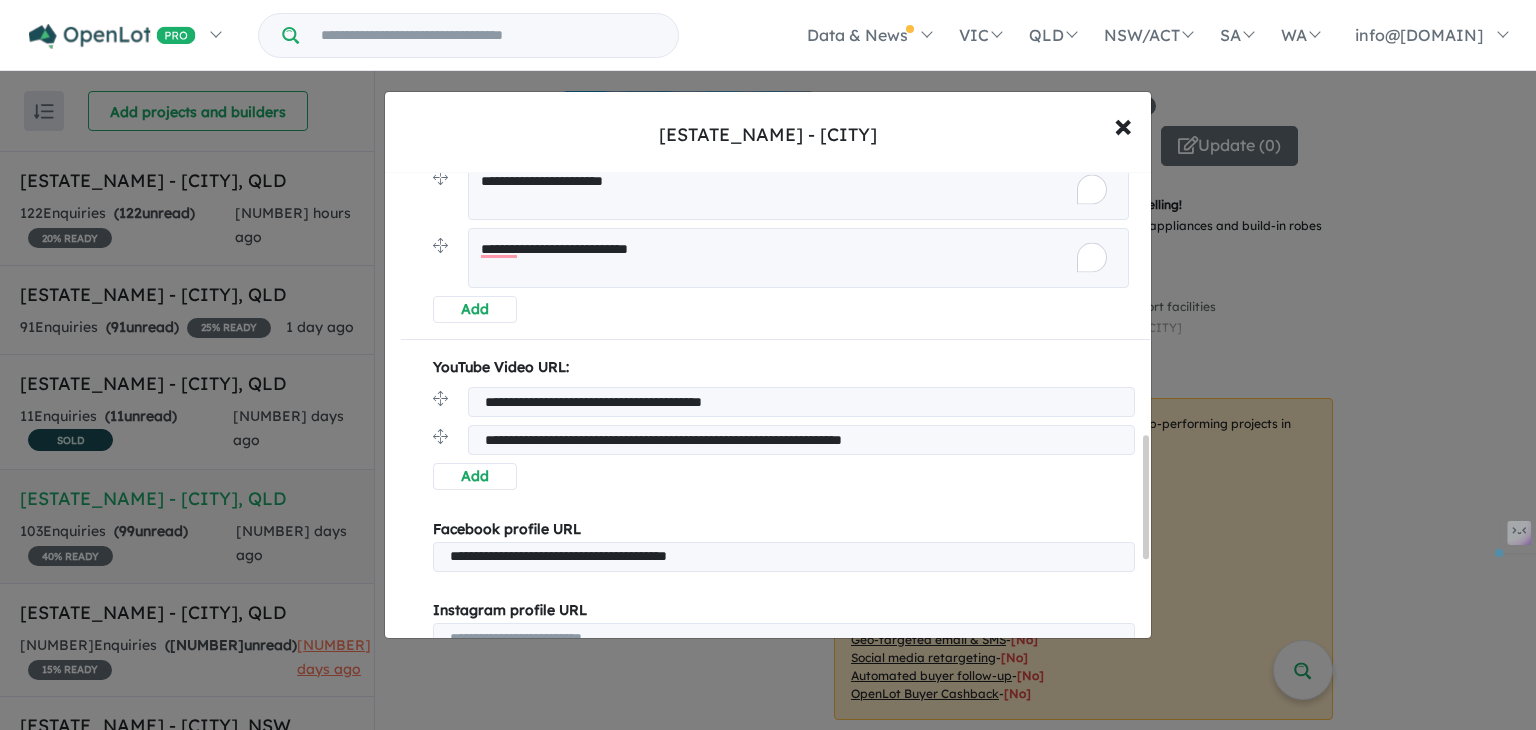 drag, startPoint x: 1104, startPoint y: 436, endPoint x: 378, endPoint y: 433, distance: 726.0062 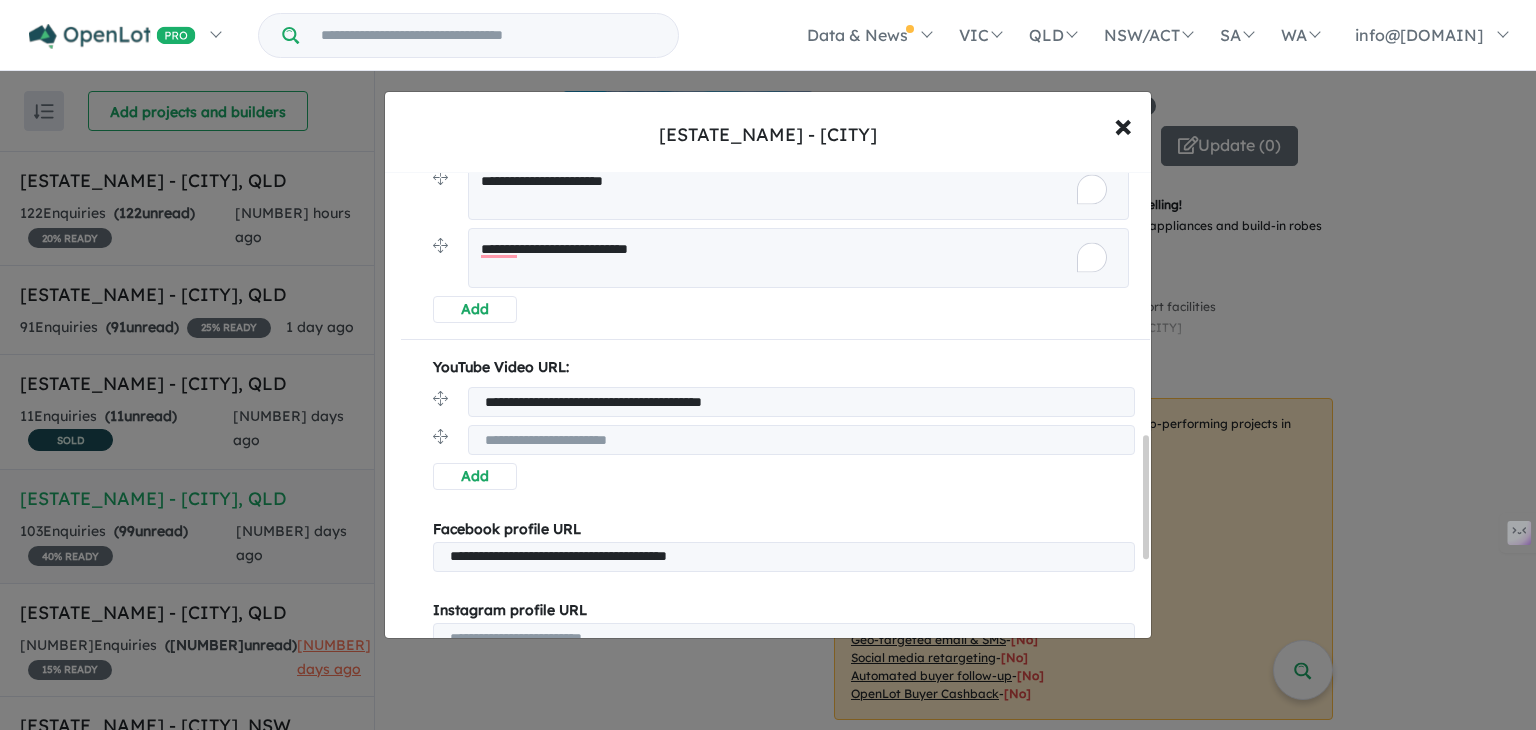 type 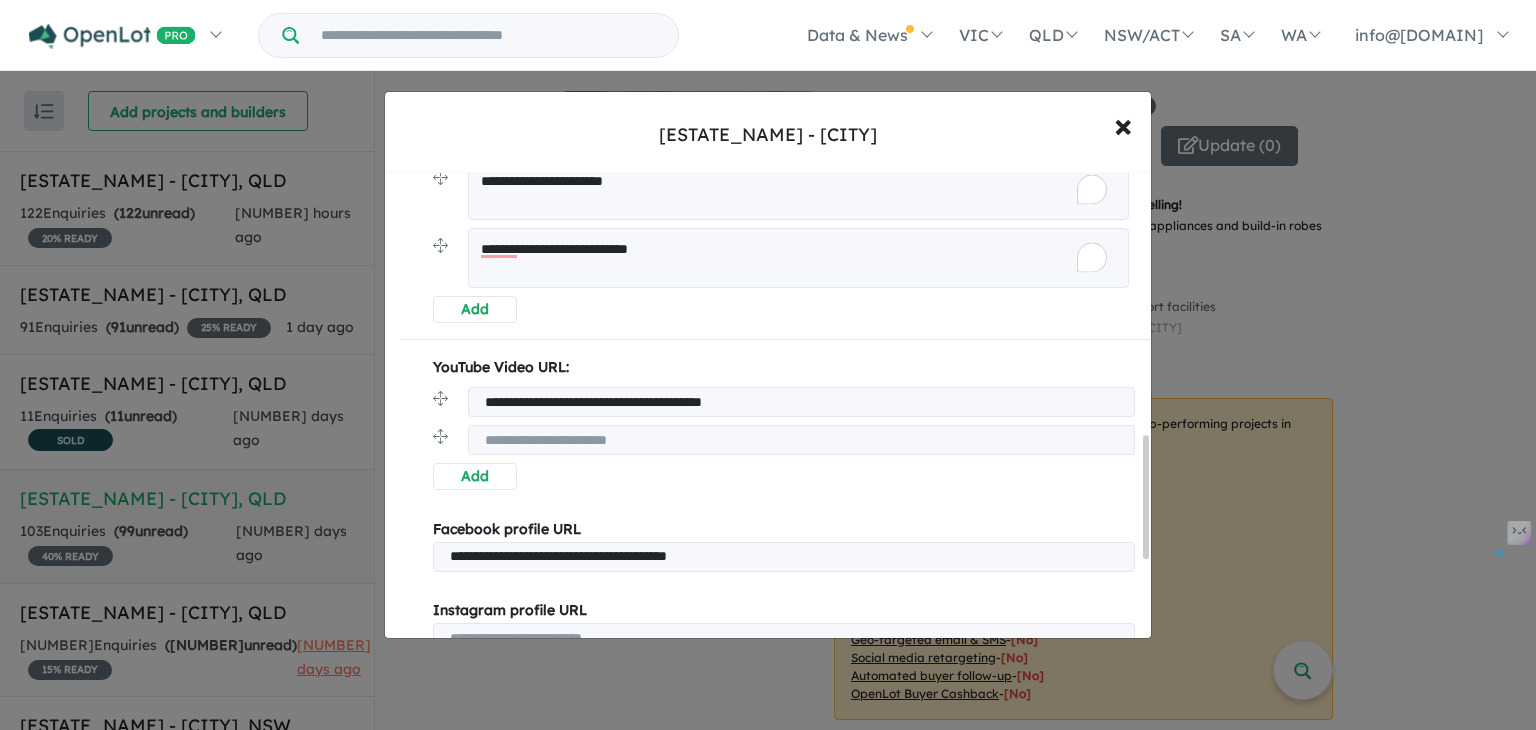 drag, startPoint x: 860, startPoint y: 395, endPoint x: 392, endPoint y: 408, distance: 468.1805 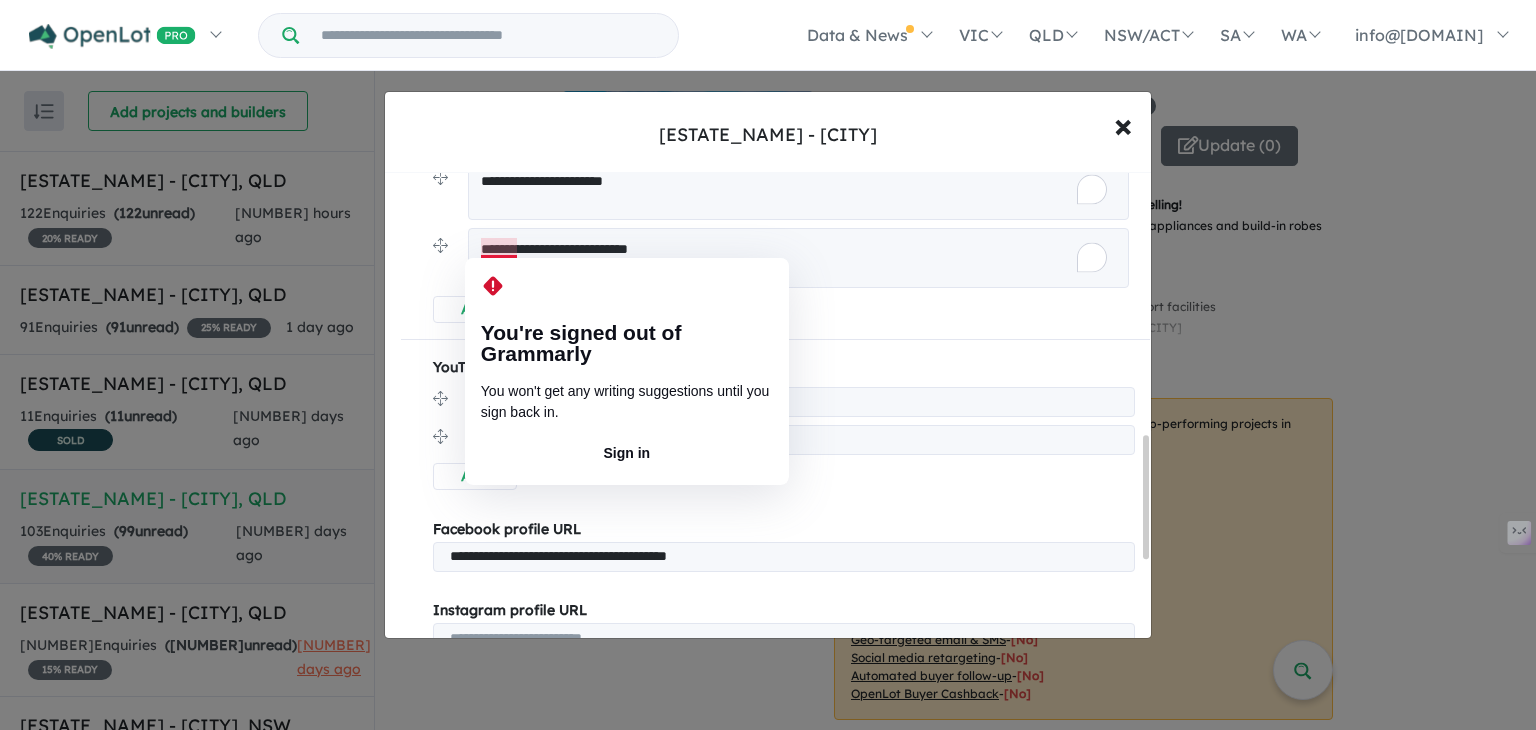 type 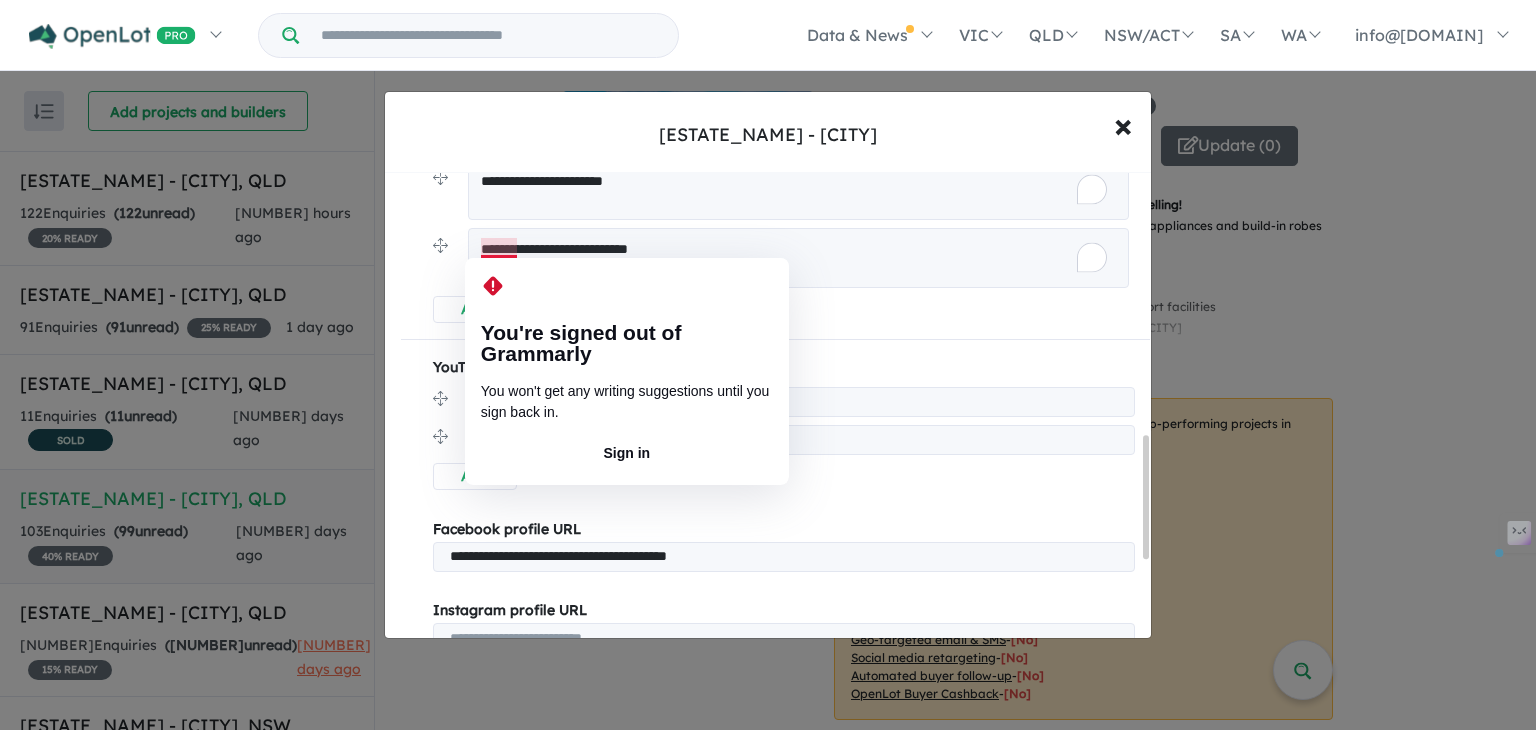 click on "**********" at bounding box center (798, 258) 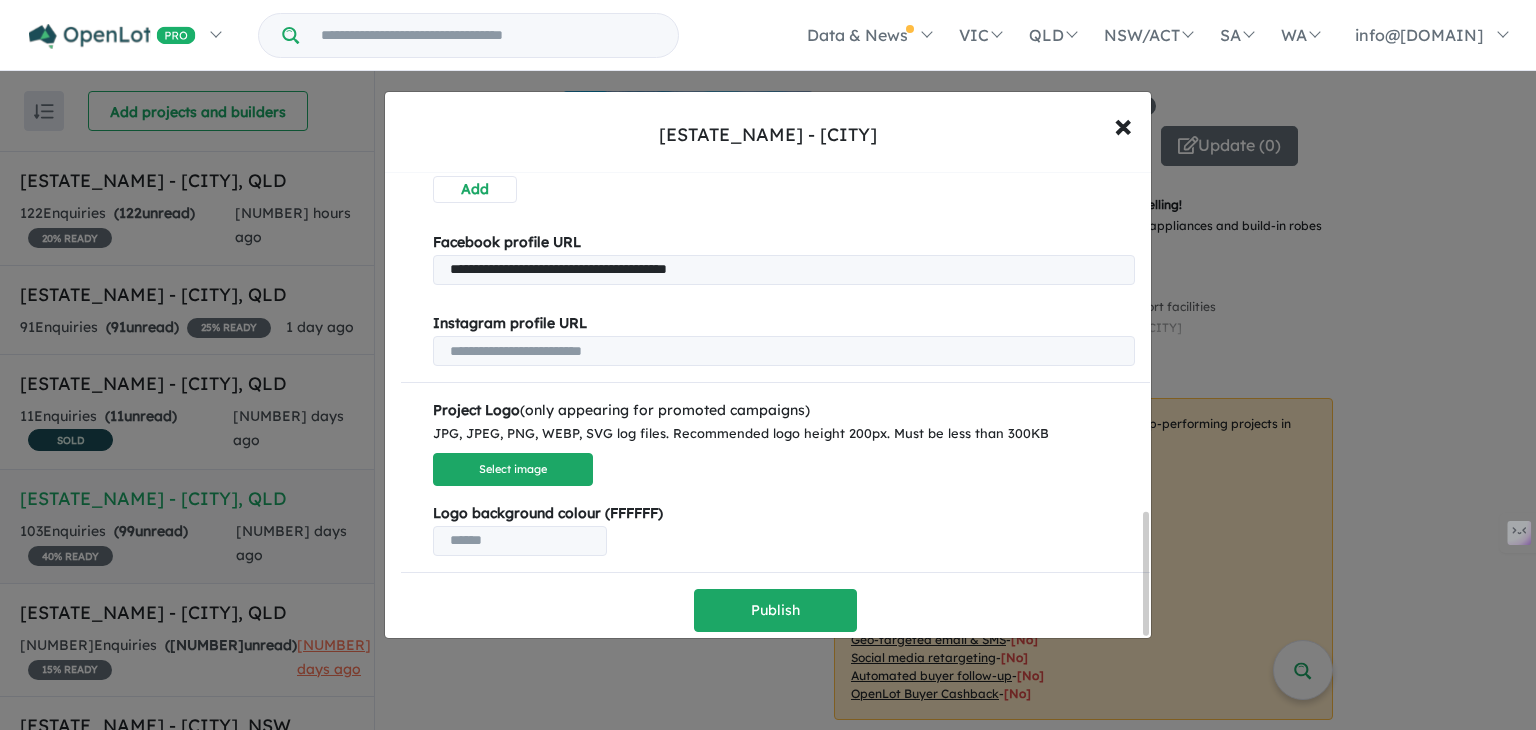 scroll, scrollTop: 1294, scrollLeft: 0, axis: vertical 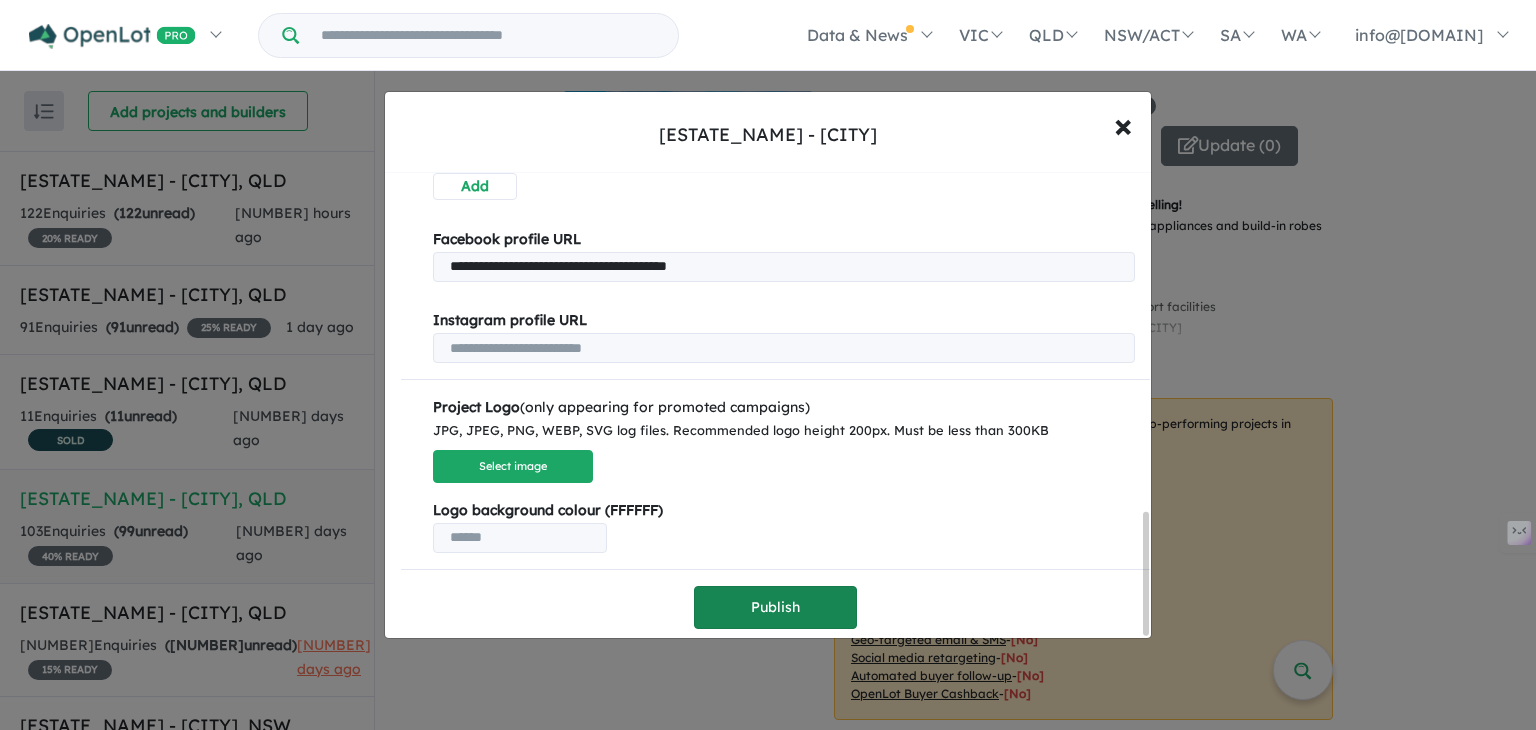 type on "**********" 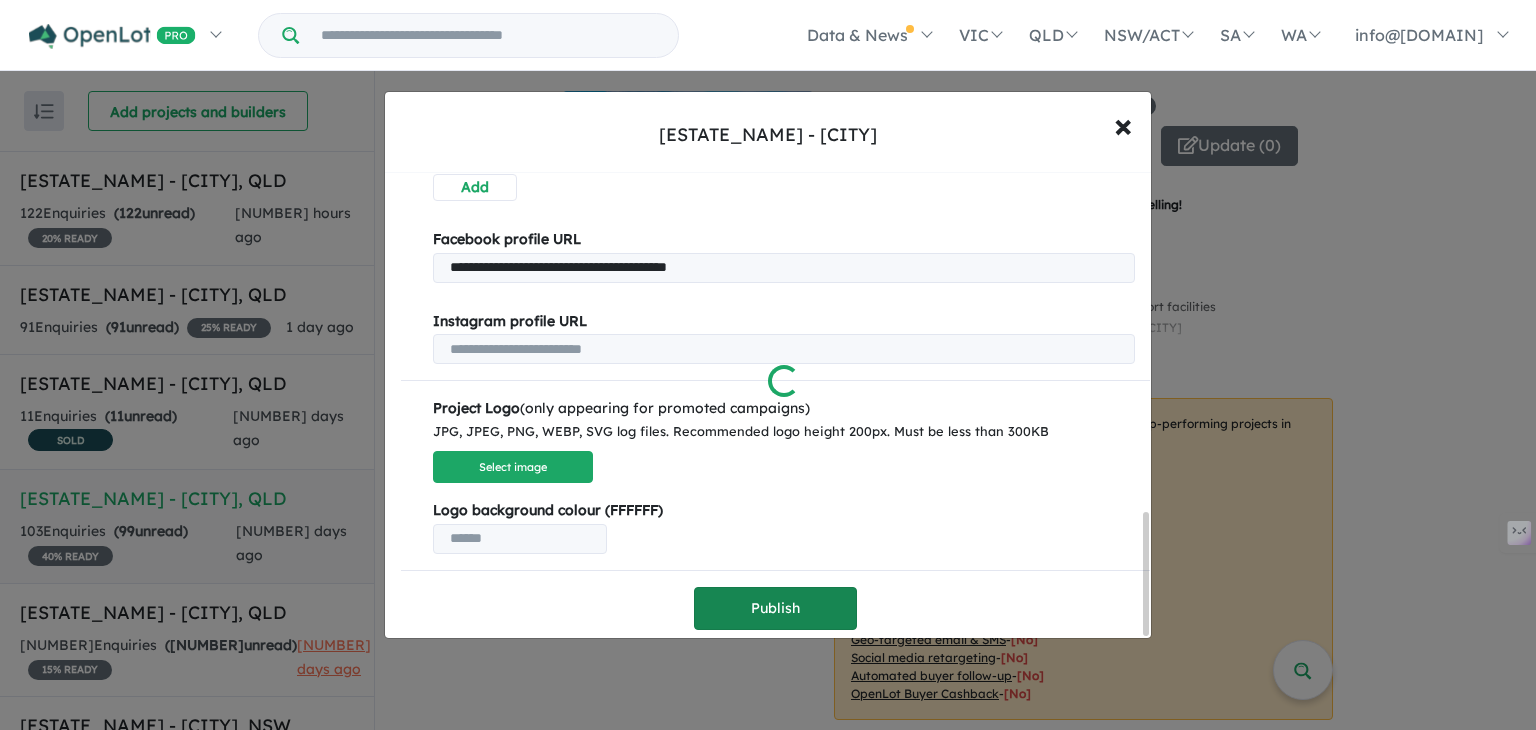 scroll, scrollTop: 1299, scrollLeft: 0, axis: vertical 